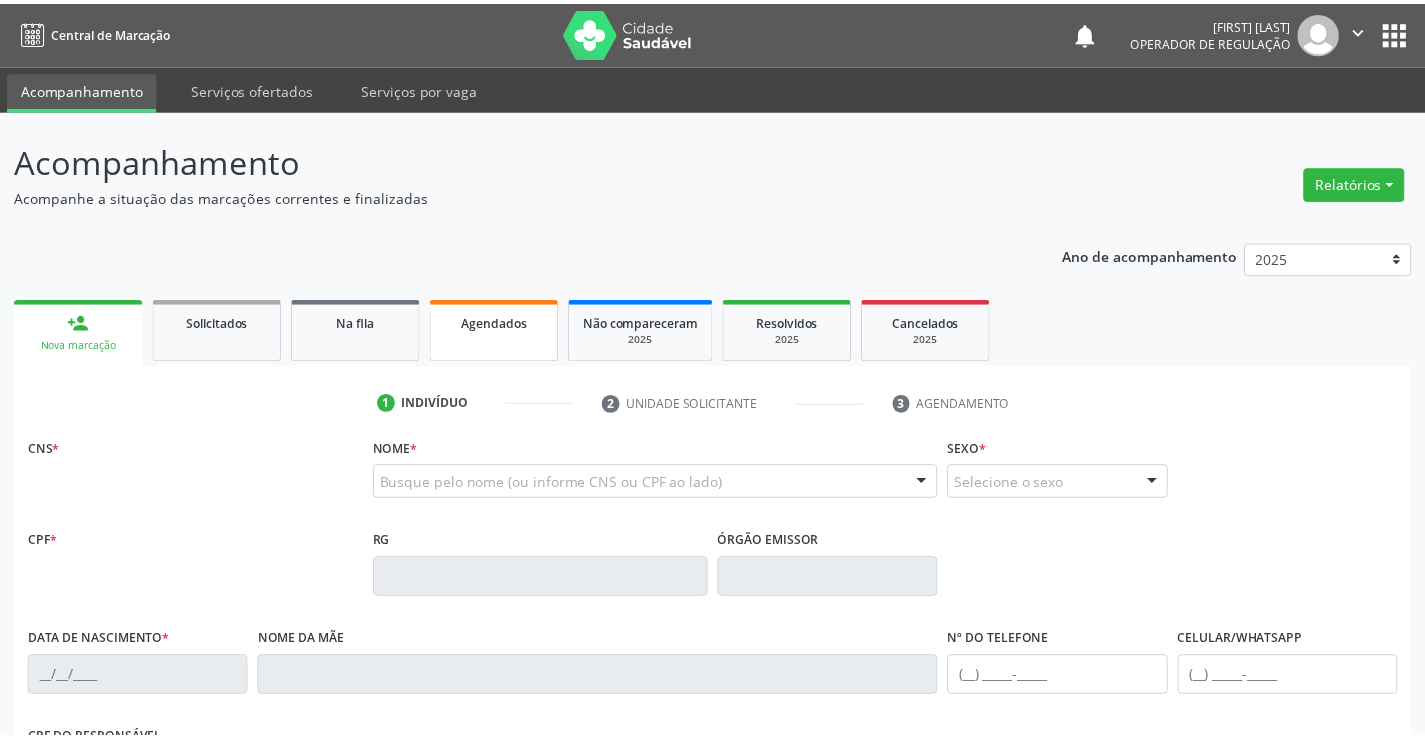 scroll, scrollTop: 0, scrollLeft: 0, axis: both 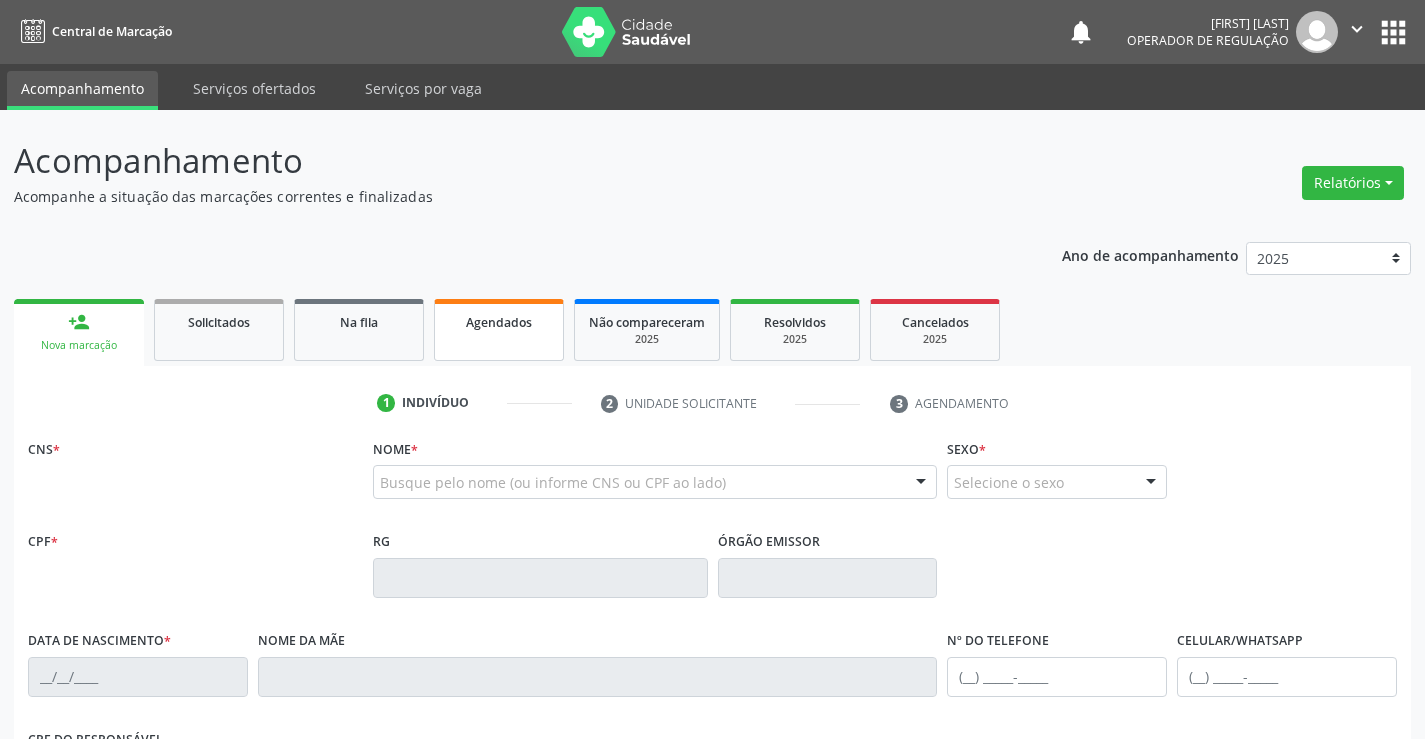 click on "Agendados" at bounding box center (499, 330) 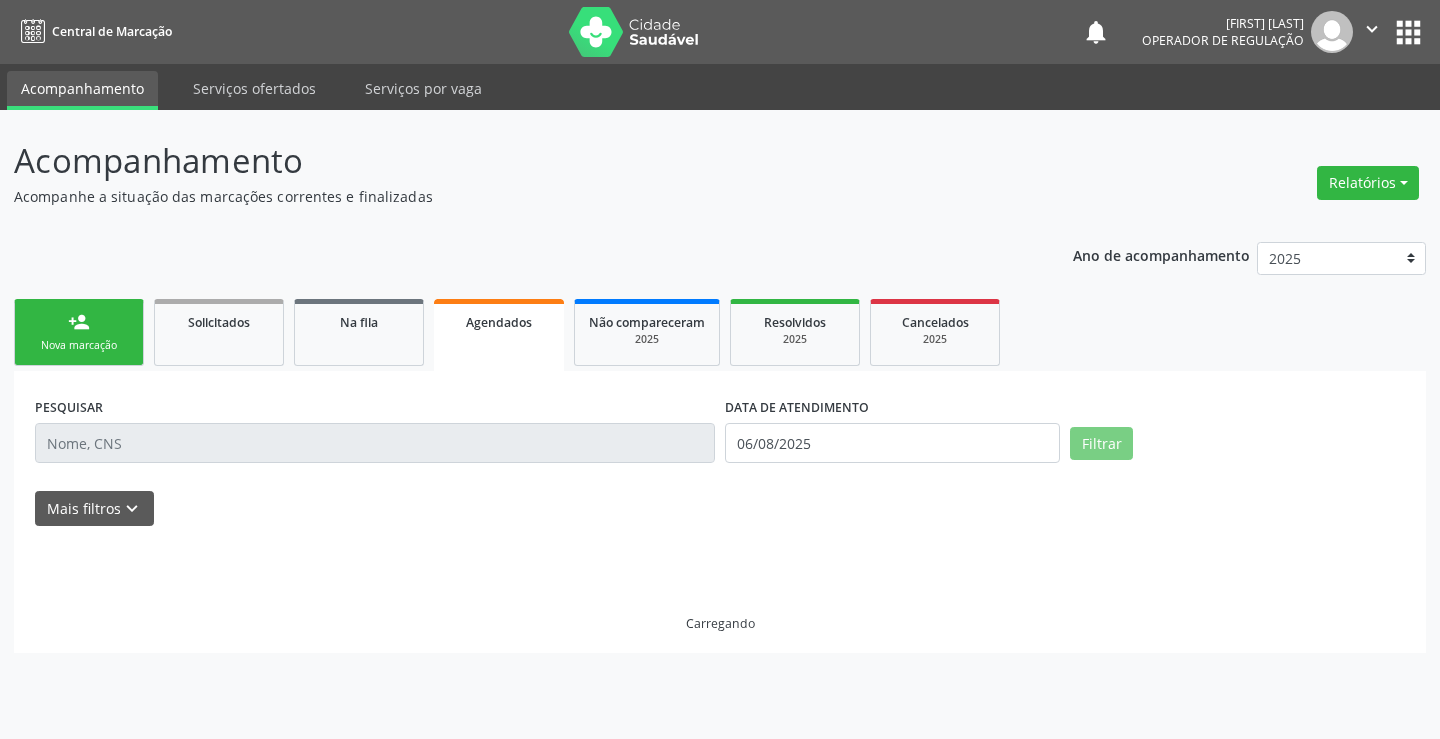 click on "Agendados" at bounding box center (499, 335) 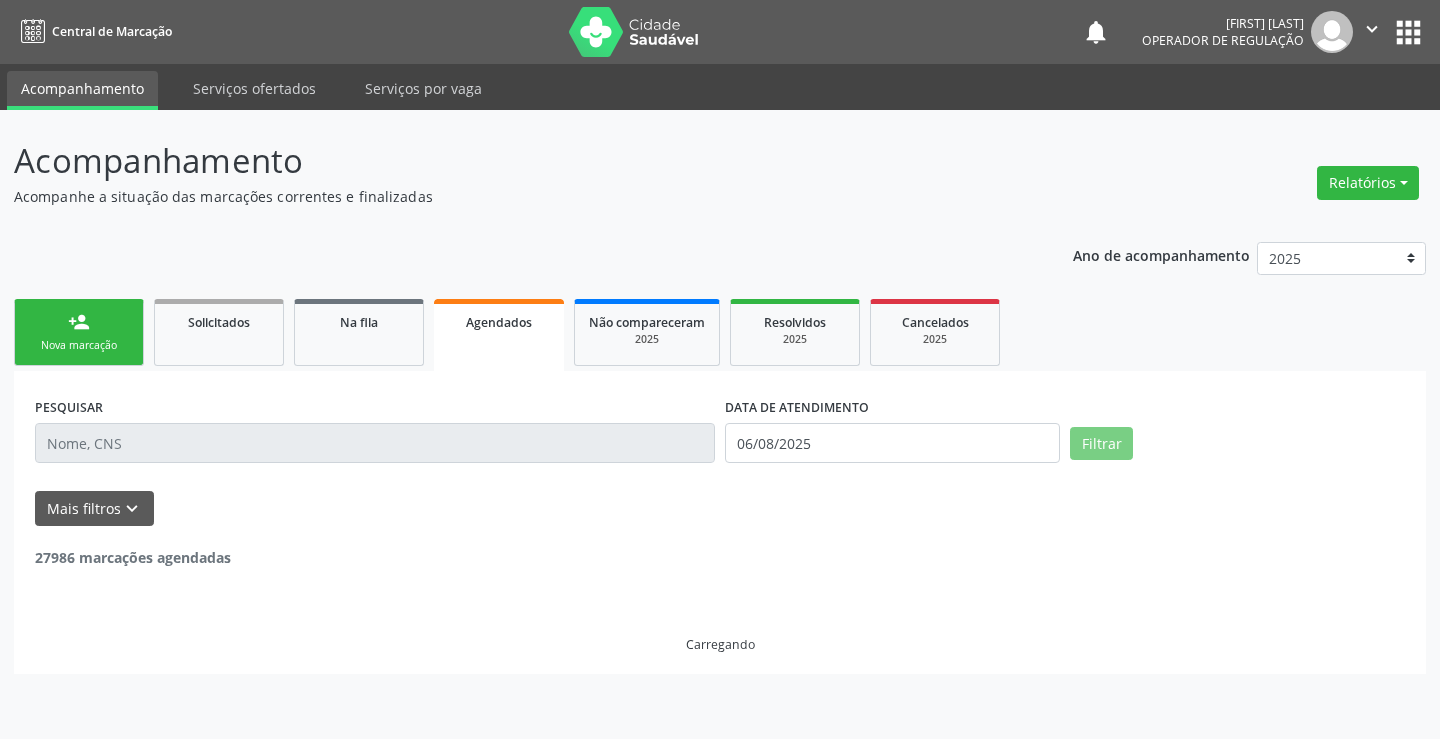 click on "Agendados" at bounding box center [499, 335] 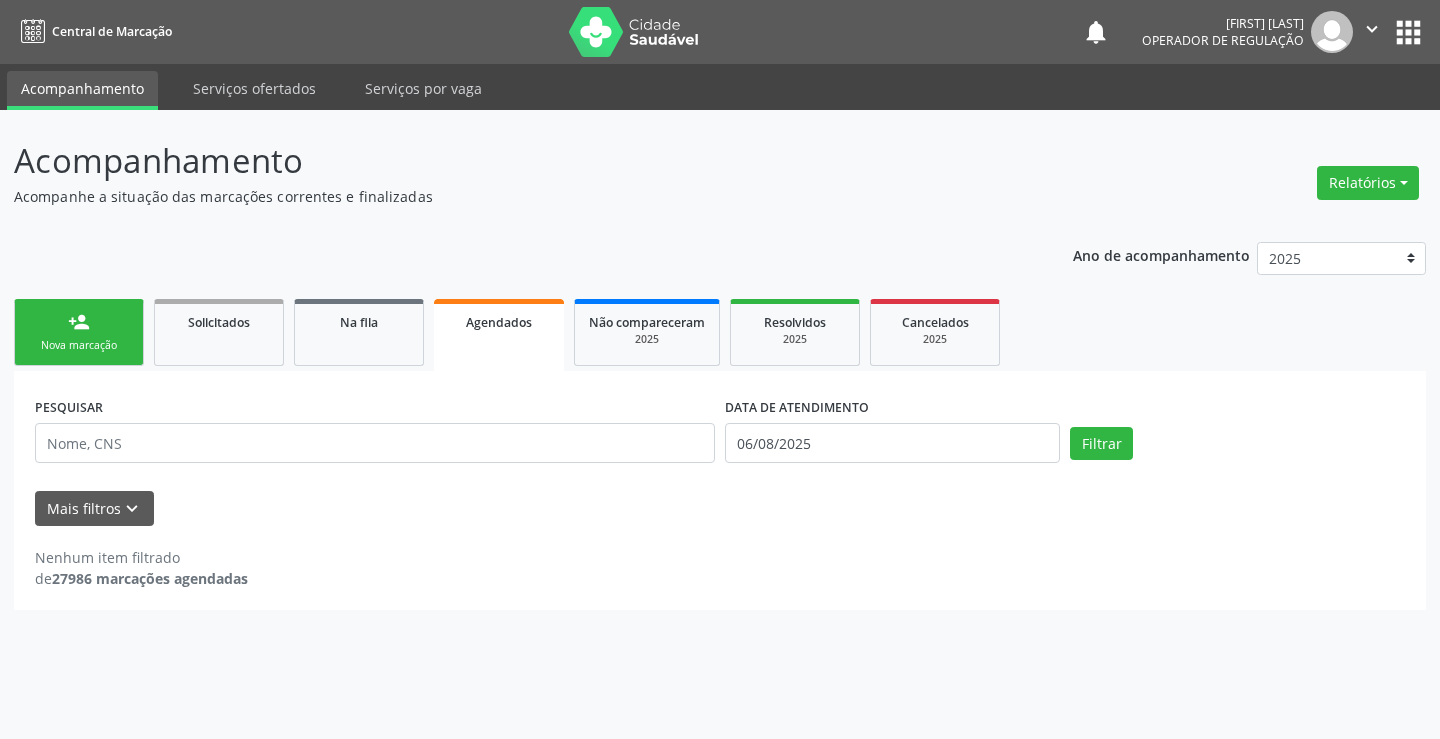 click on "Agendados" at bounding box center [499, 335] 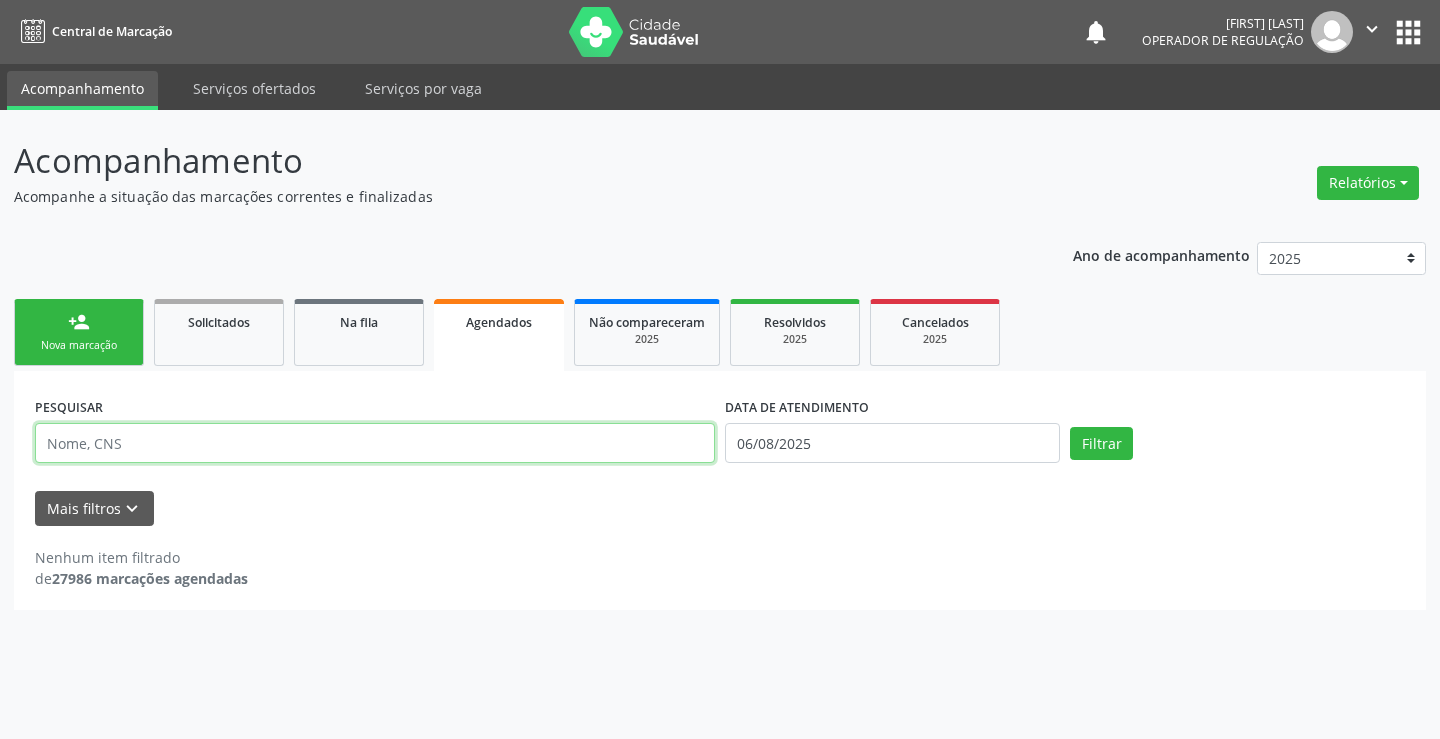 click at bounding box center [375, 443] 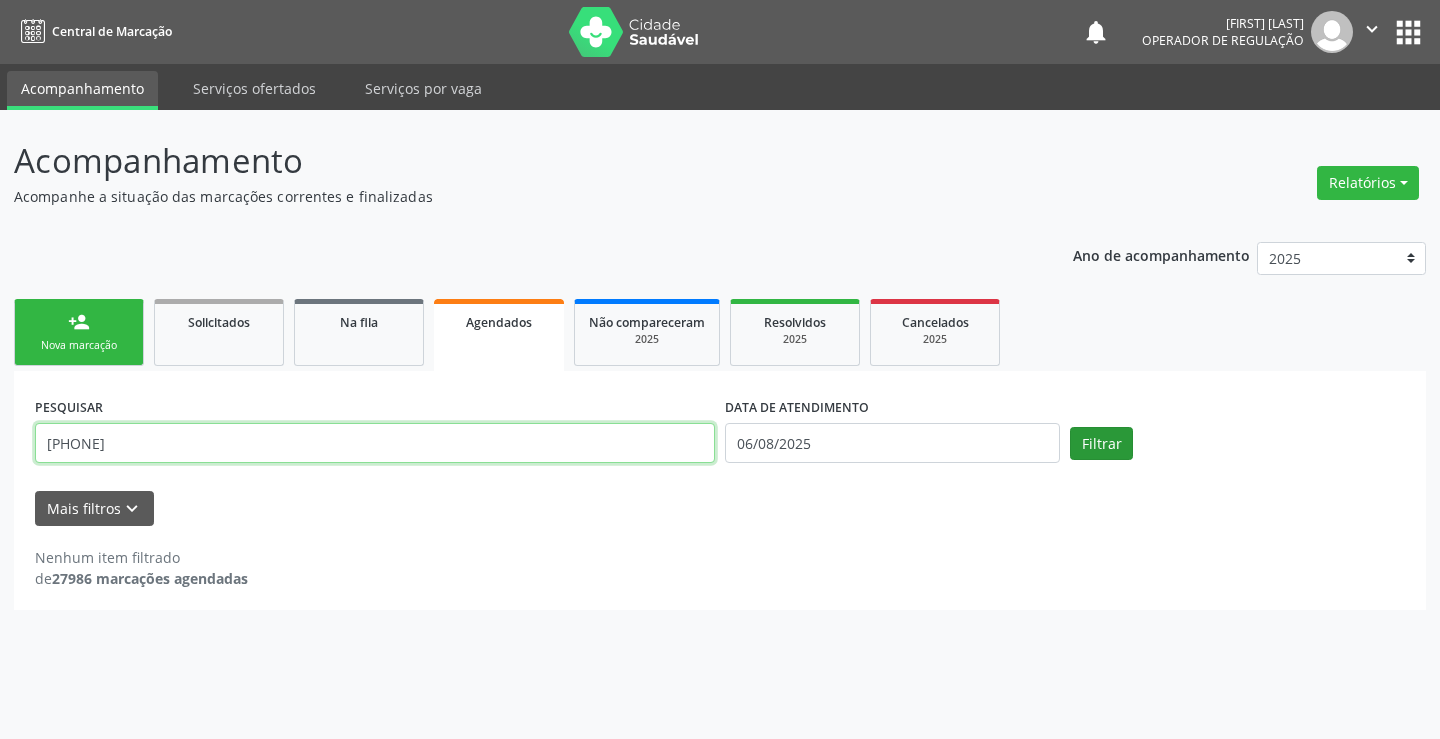 type on "[PHONE]" 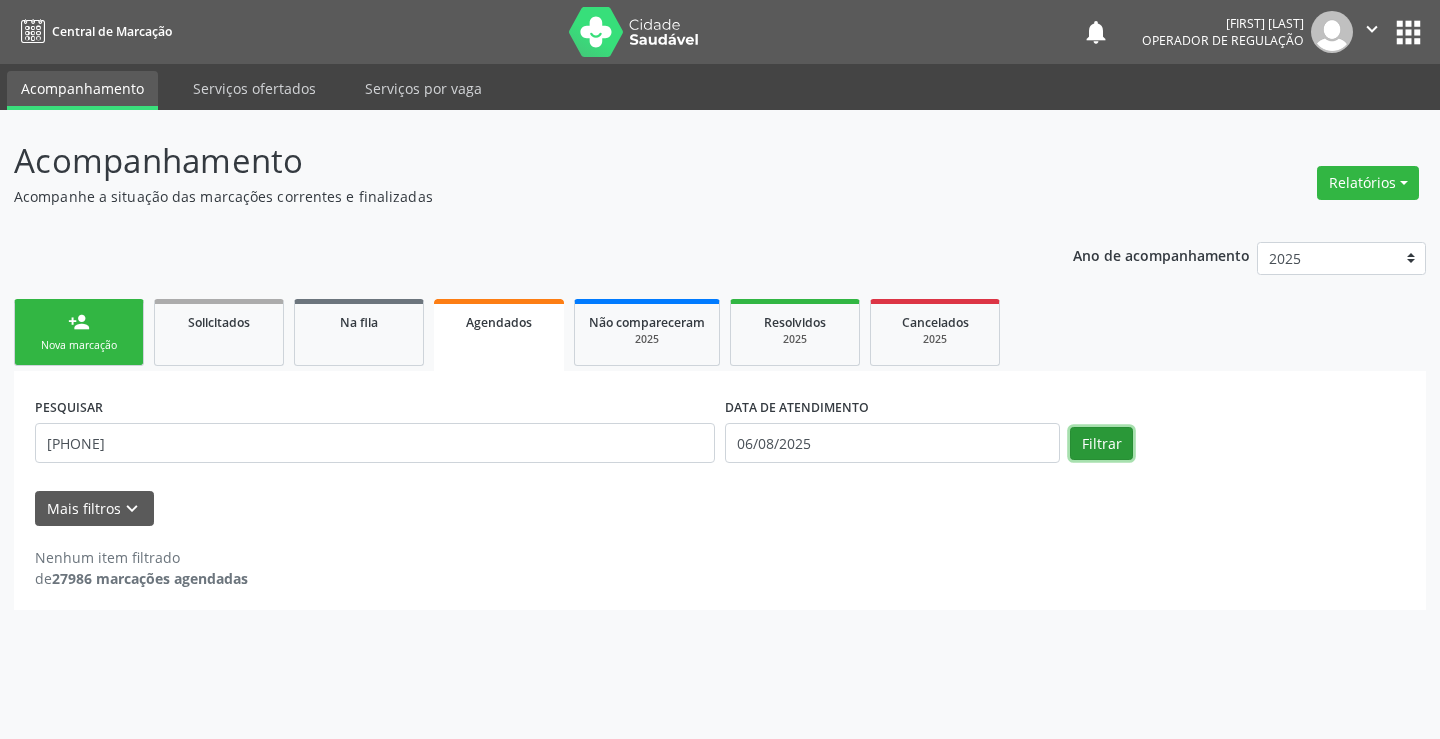 click on "Filtrar" at bounding box center (1101, 444) 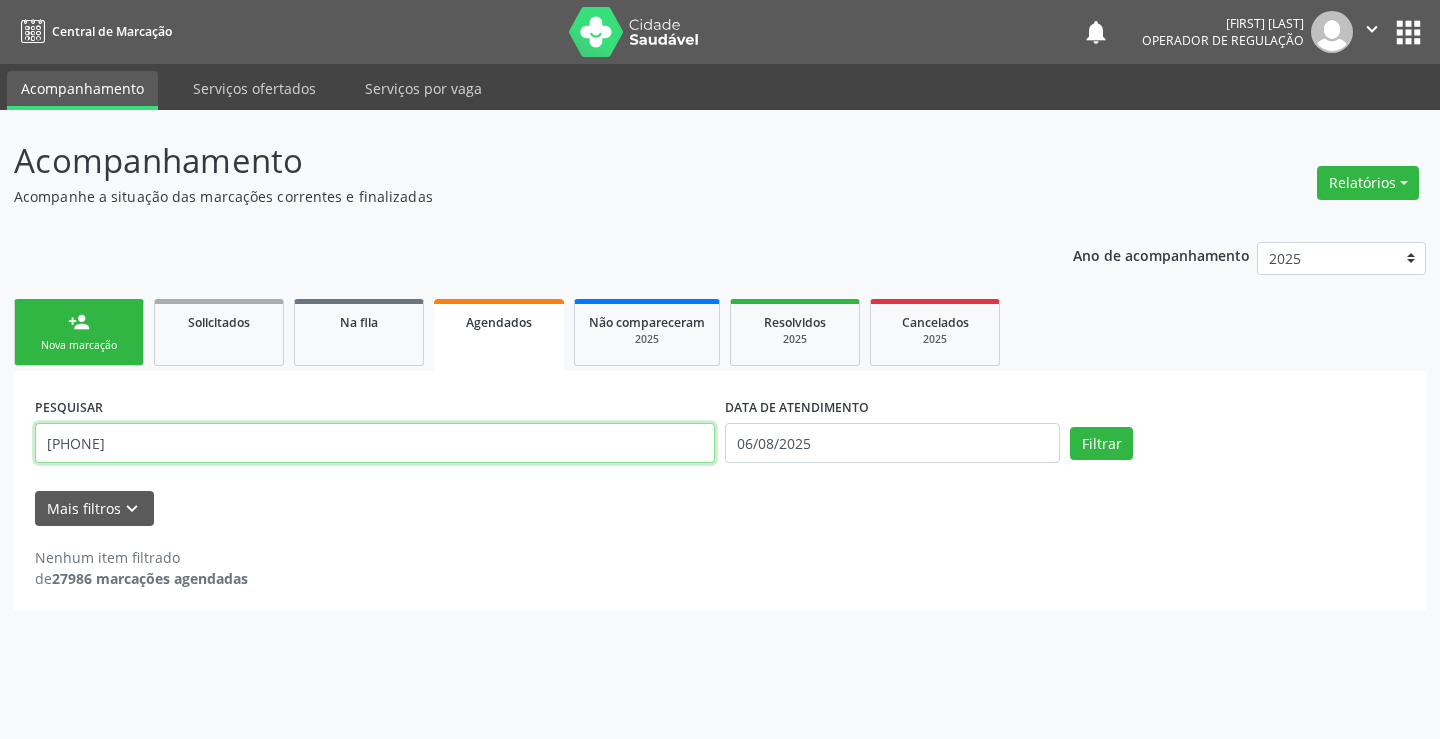 click on "[PHONE]" at bounding box center (375, 443) 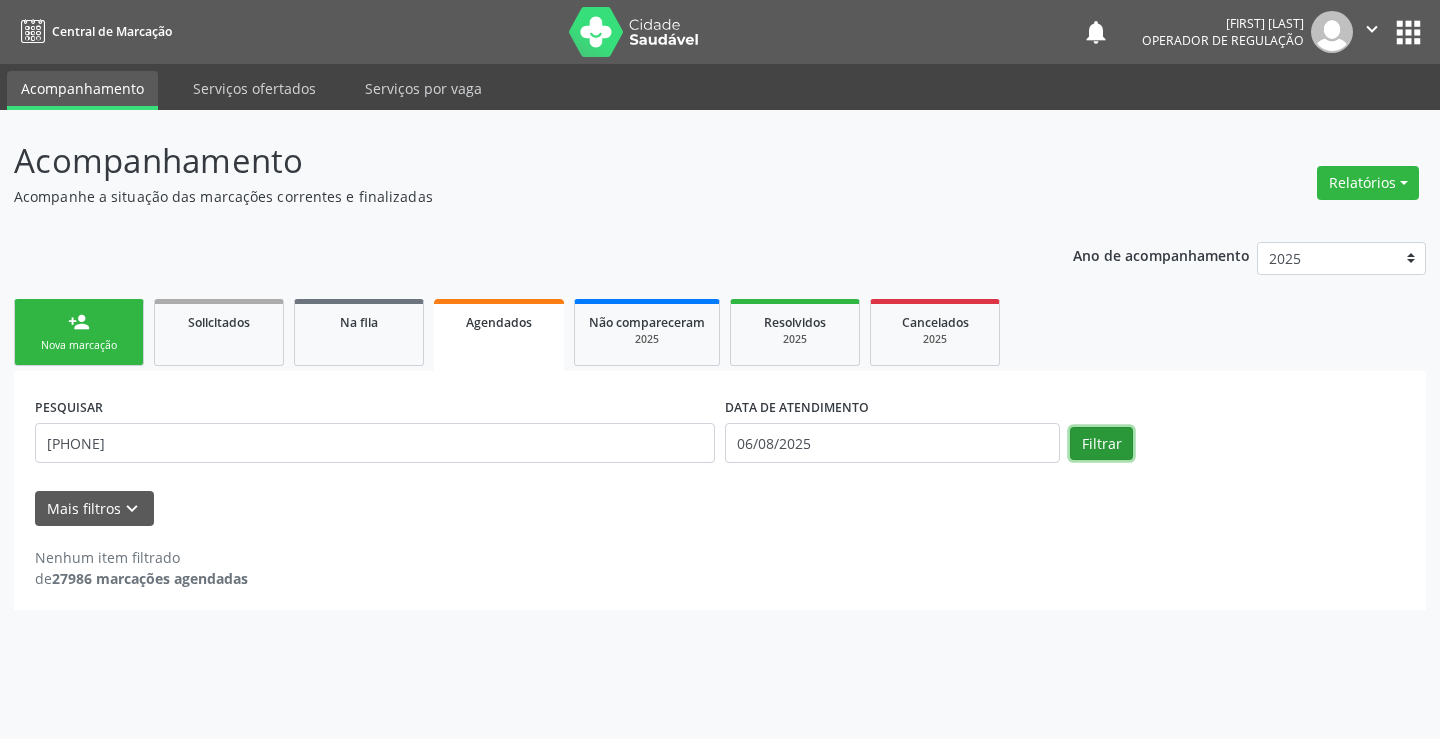 click on "Filtrar" at bounding box center (1101, 444) 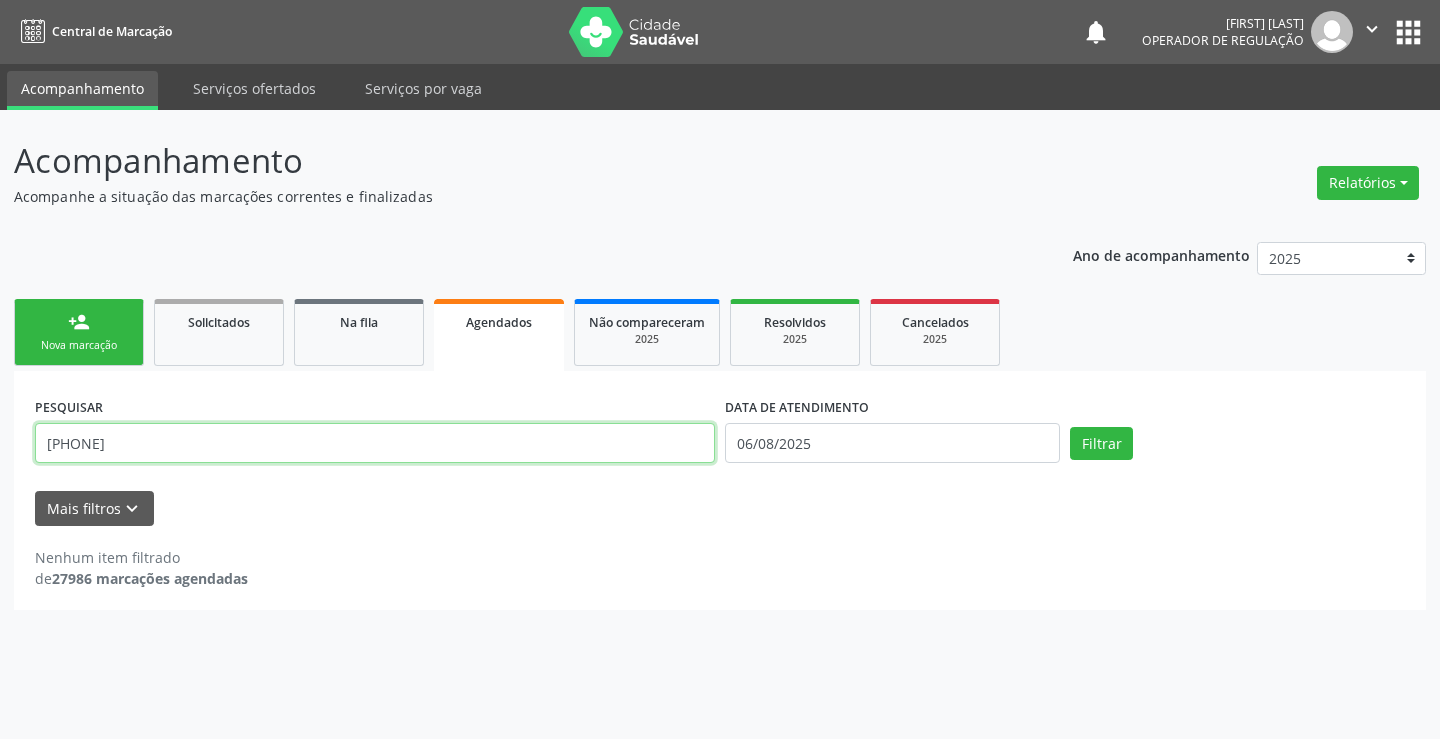 click on "[PHONE]" at bounding box center (375, 443) 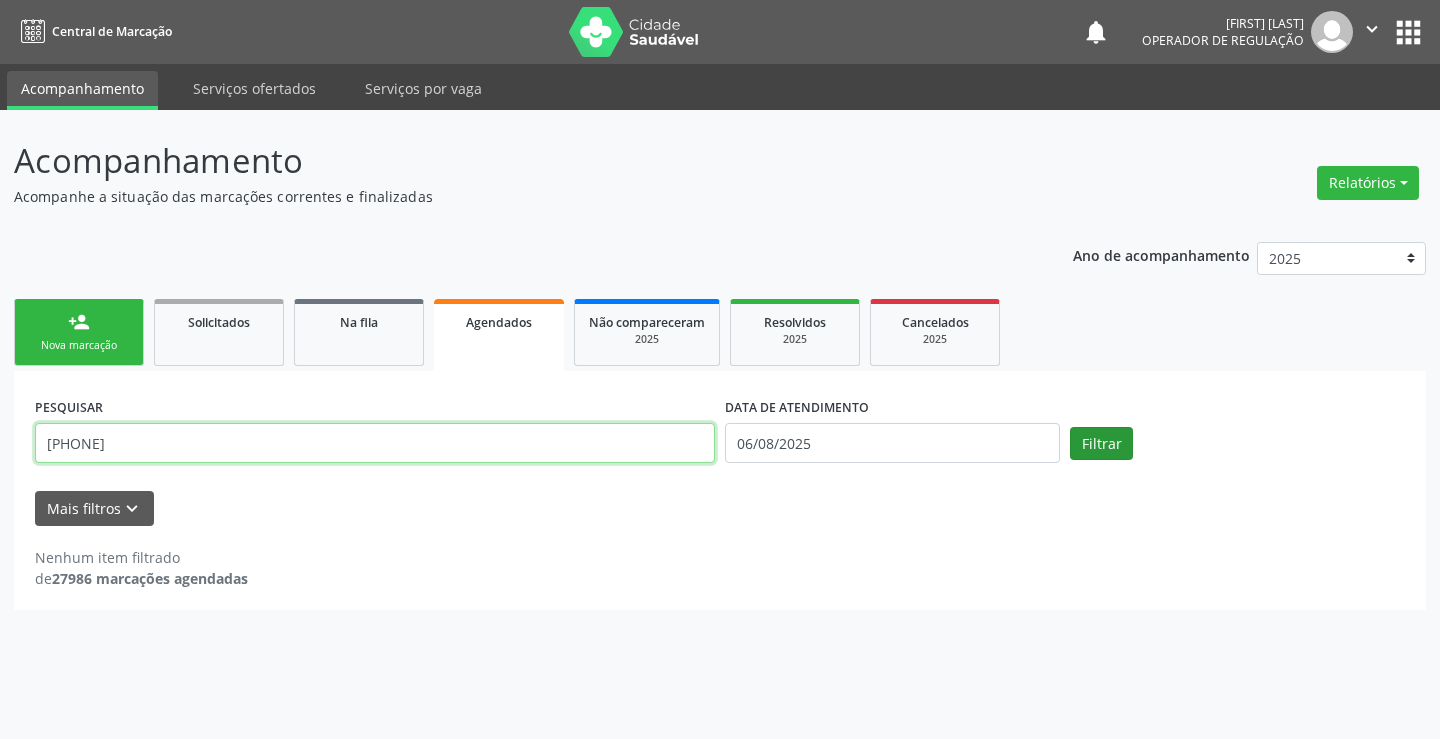 type on "[PHONE]" 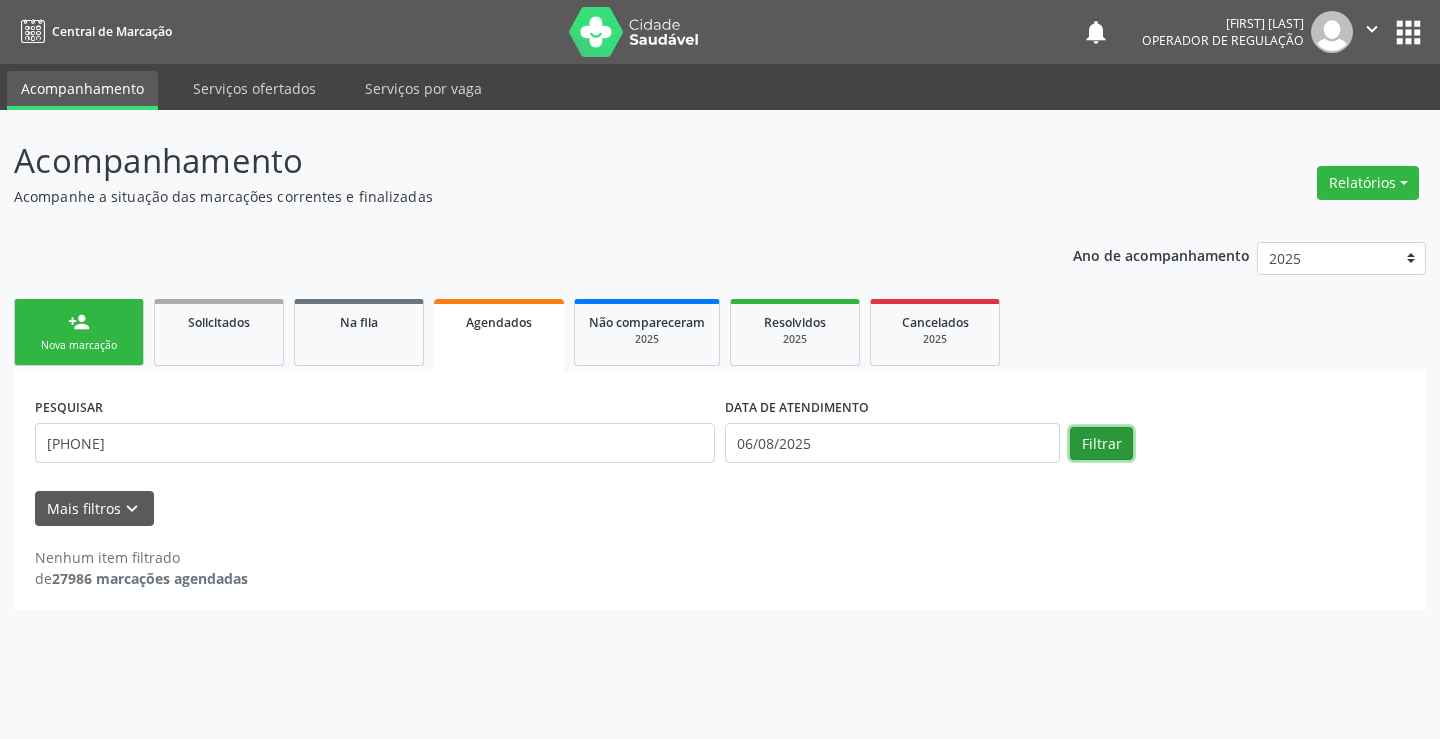 click on "Filtrar" at bounding box center [1101, 444] 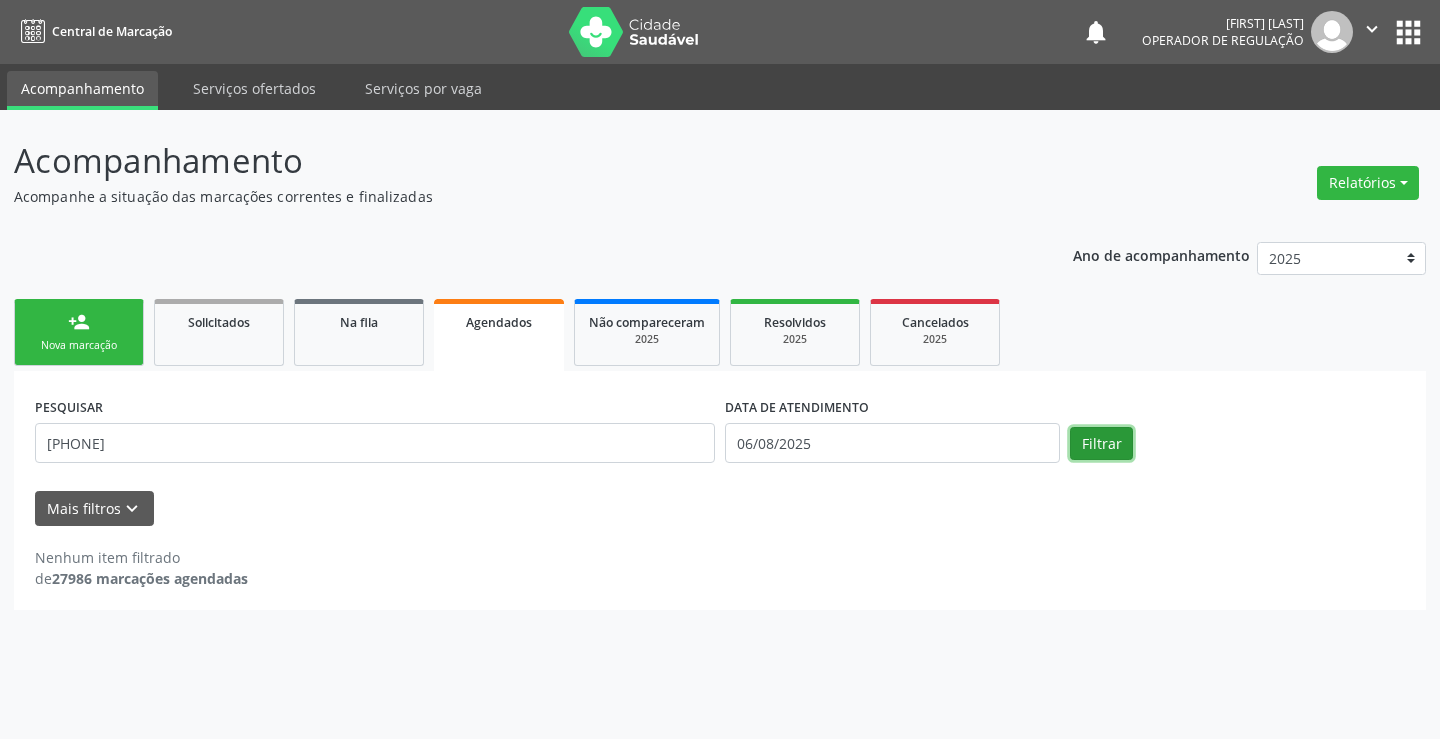 click on "Filtrar" at bounding box center (1101, 444) 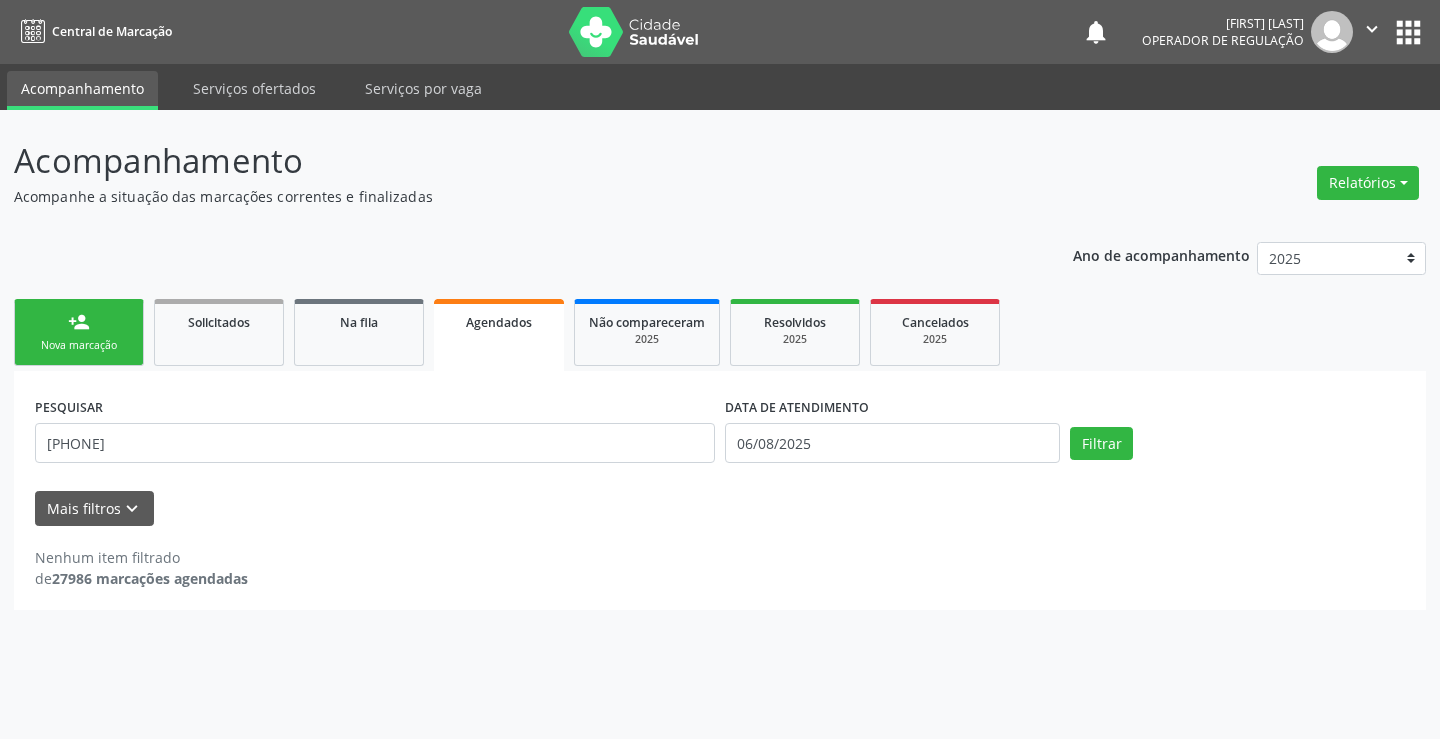 click on "Agendados" at bounding box center (499, 321) 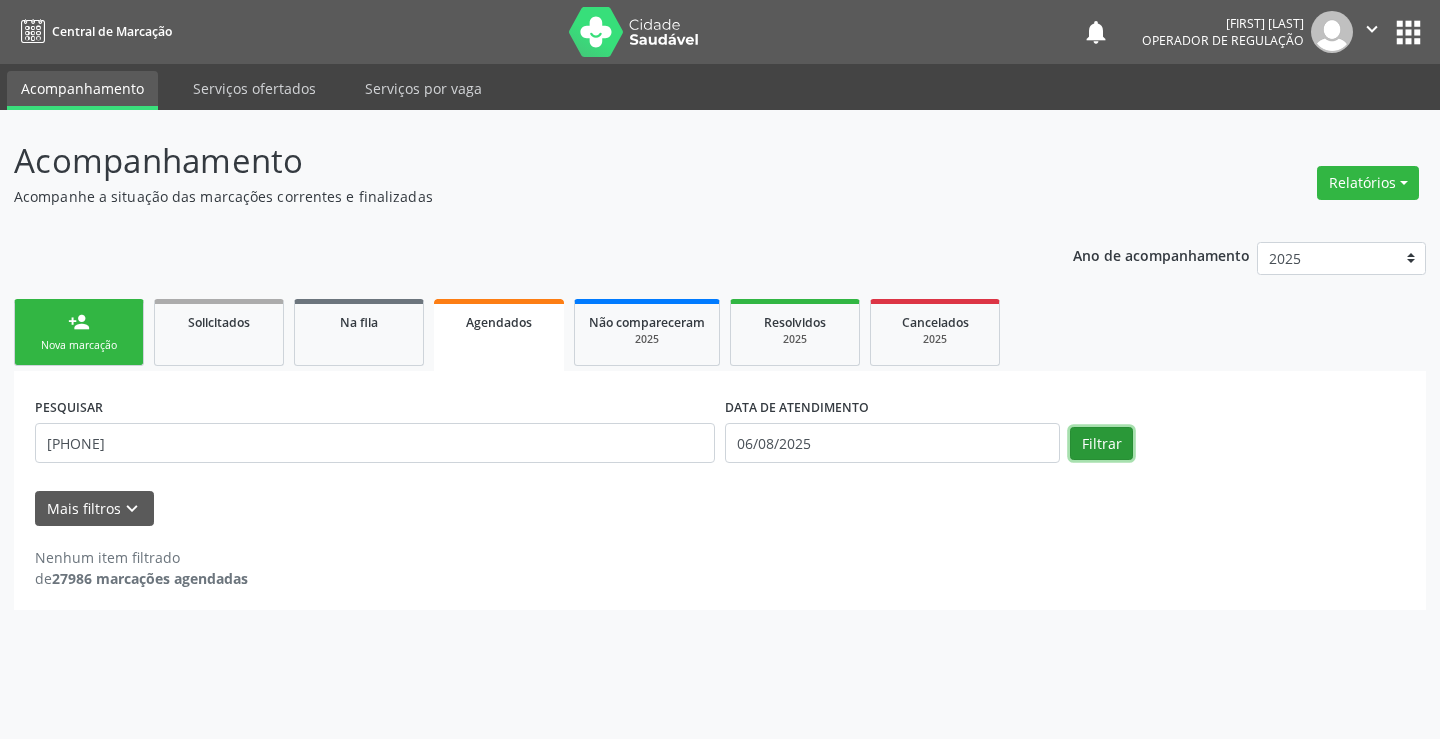 click on "Filtrar" at bounding box center [1101, 444] 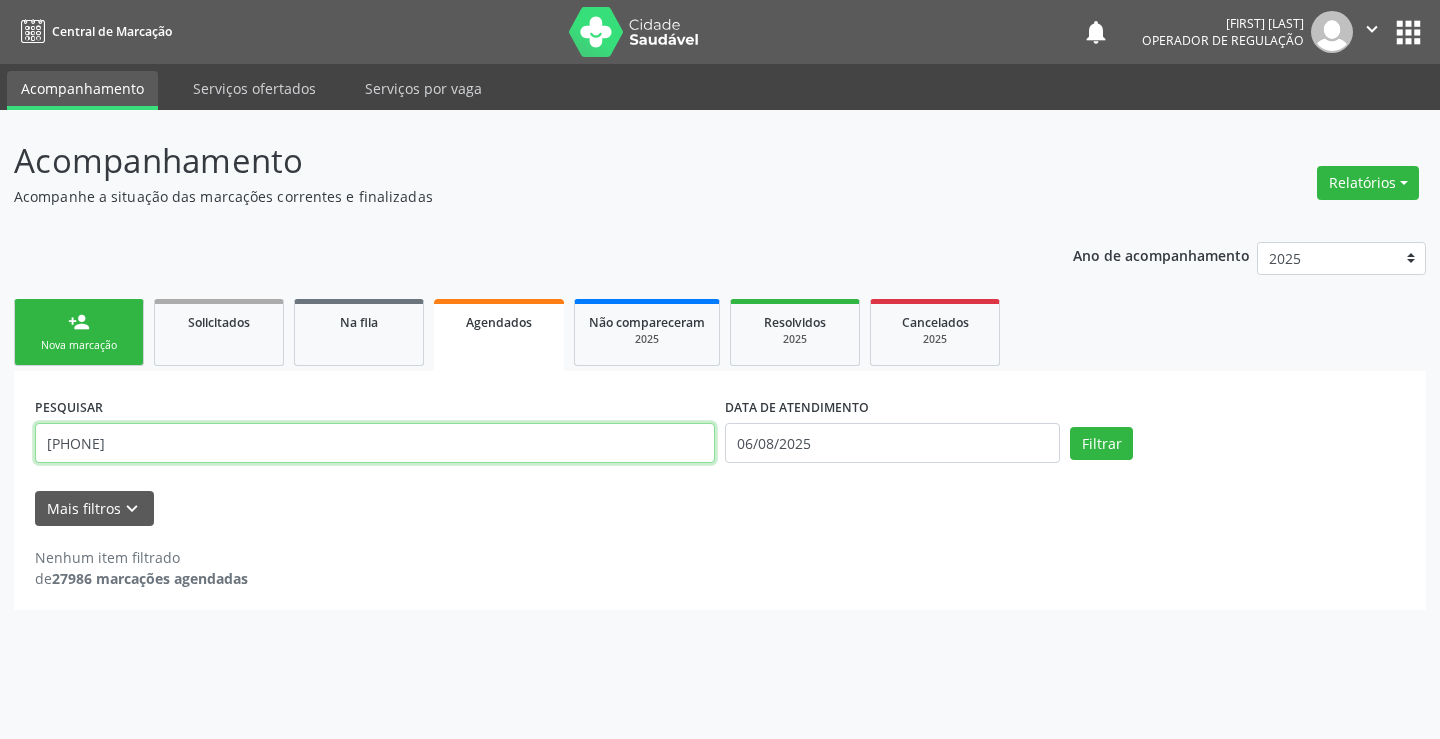 click on "[PHONE]" at bounding box center (375, 443) 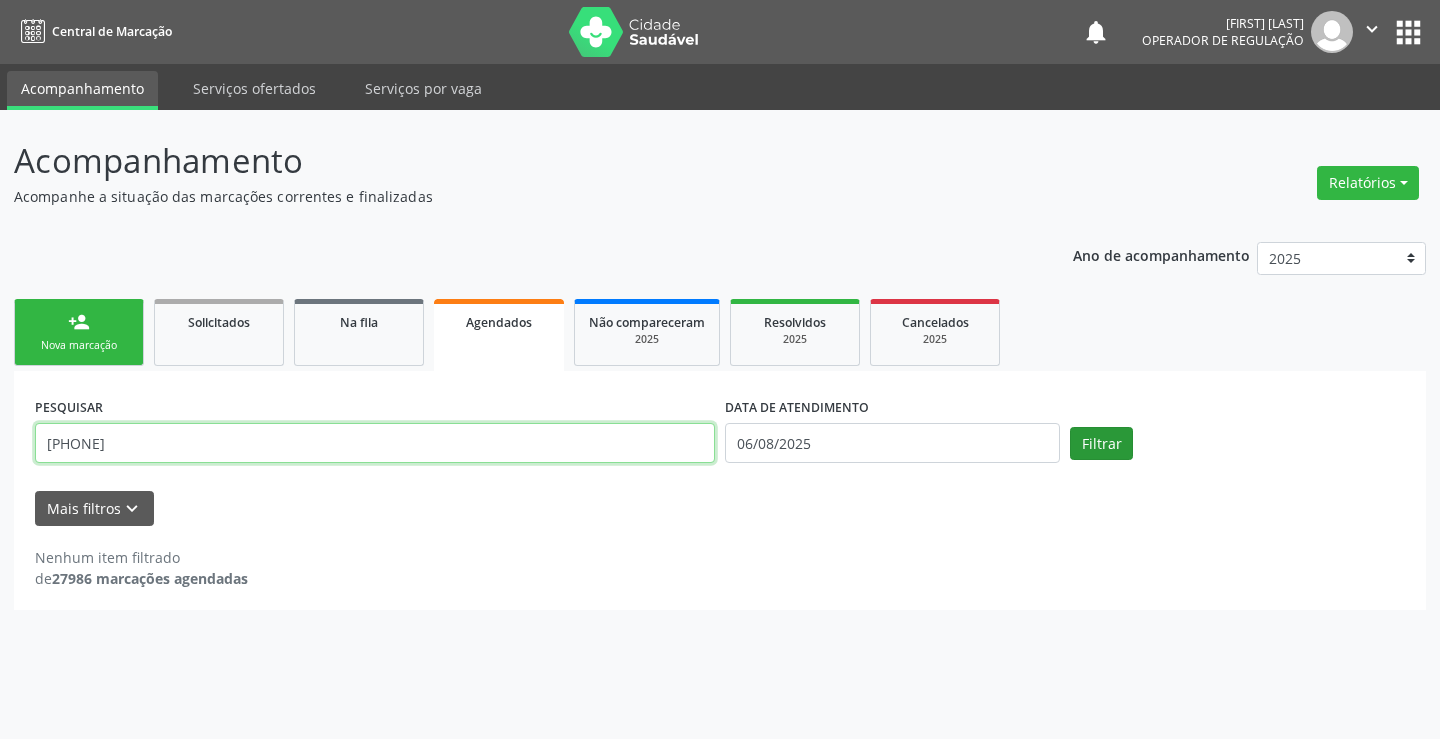 type on "[PHONE]" 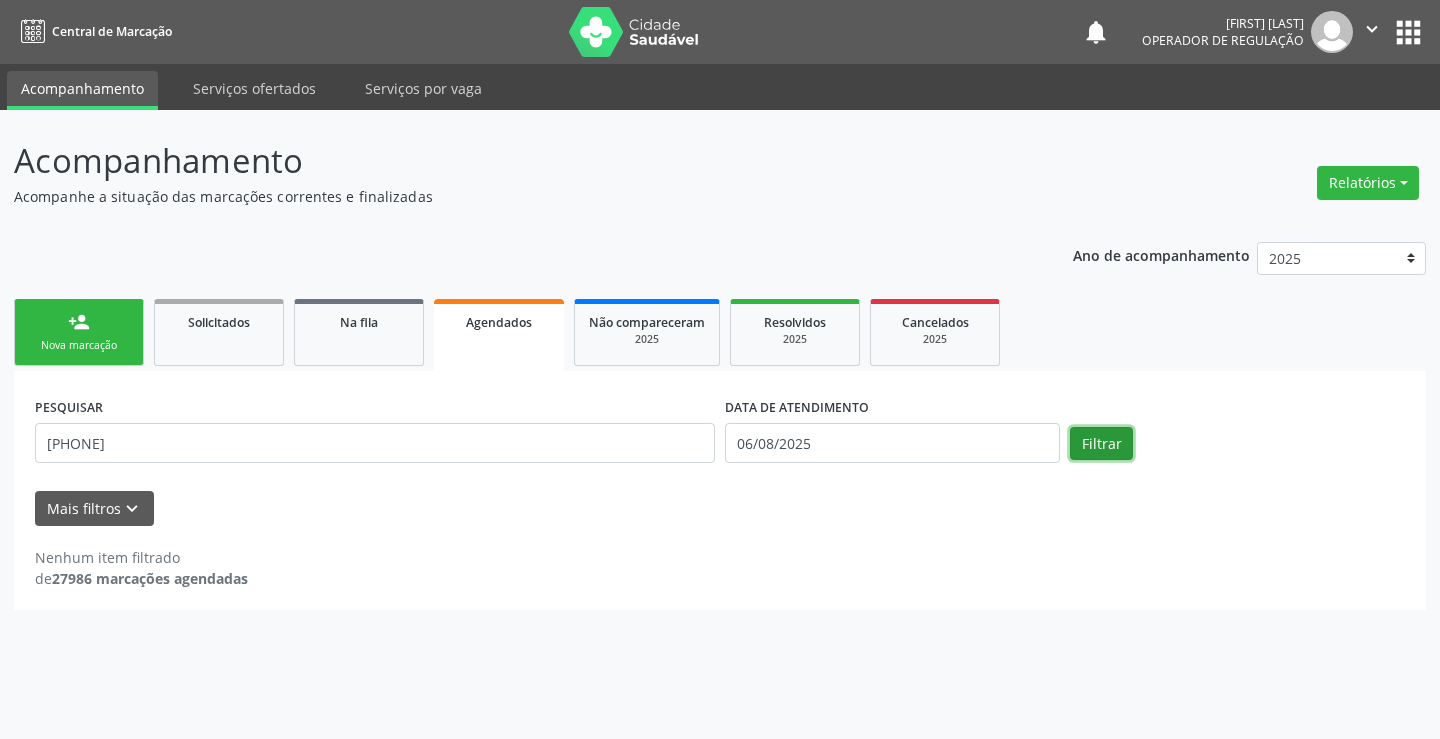 click on "Filtrar" at bounding box center (1101, 444) 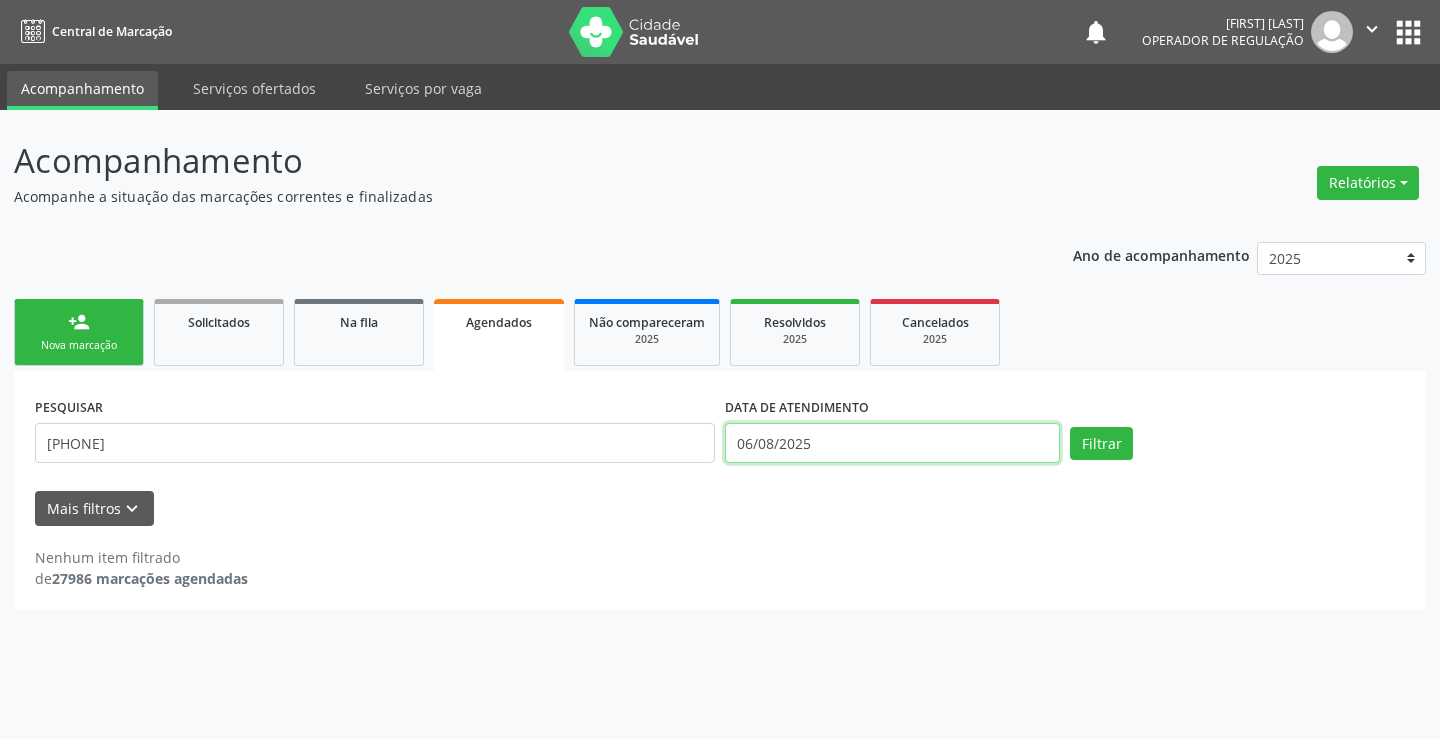 click on "06/08/2025" at bounding box center [892, 443] 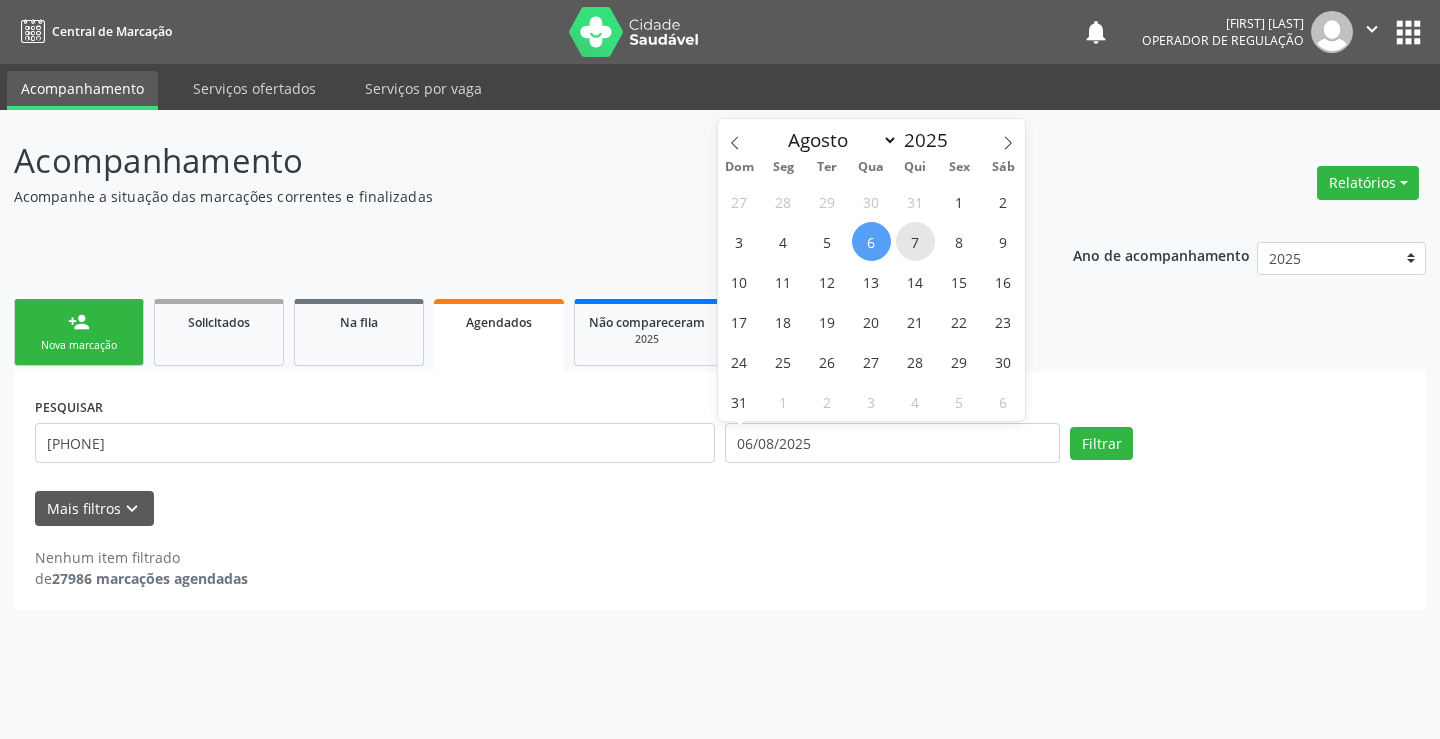 click on "7" at bounding box center (915, 241) 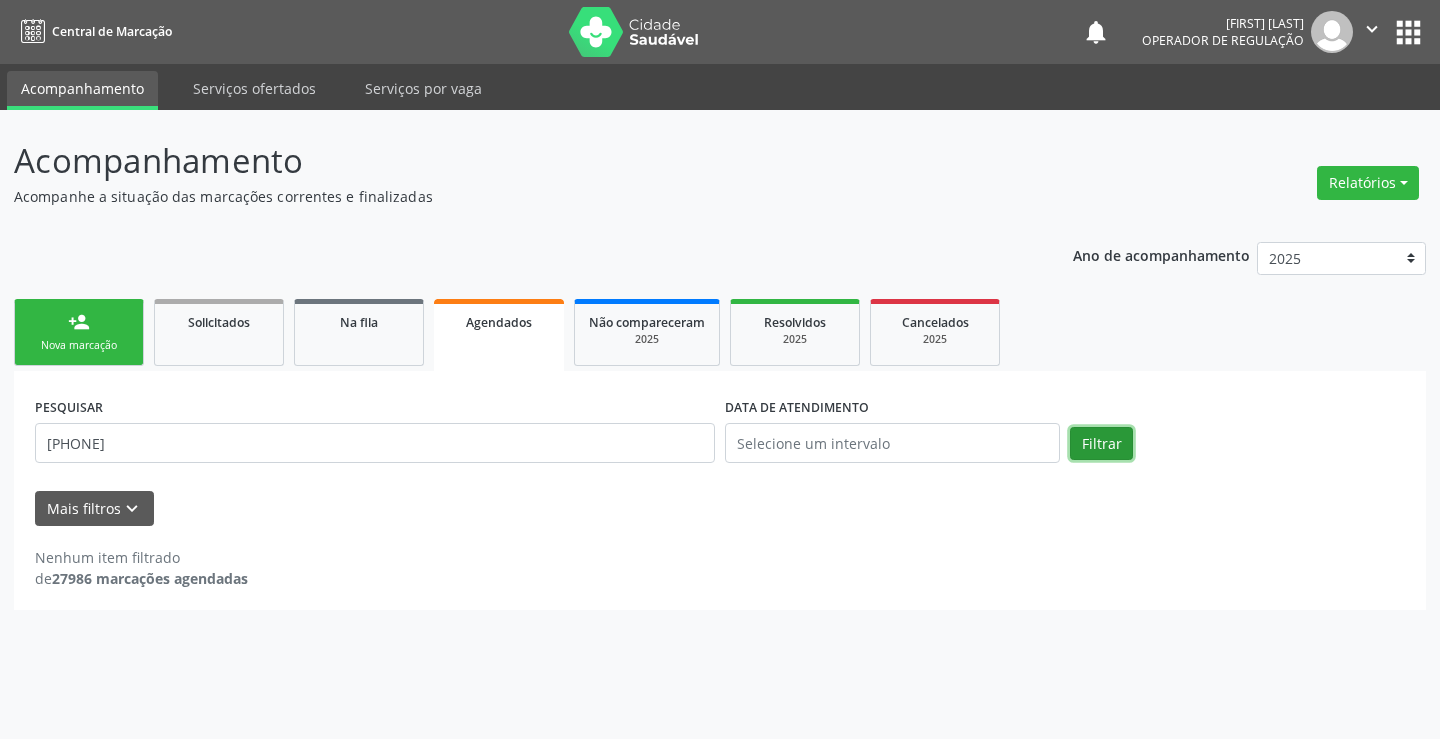 click on "Filtrar" at bounding box center [1101, 444] 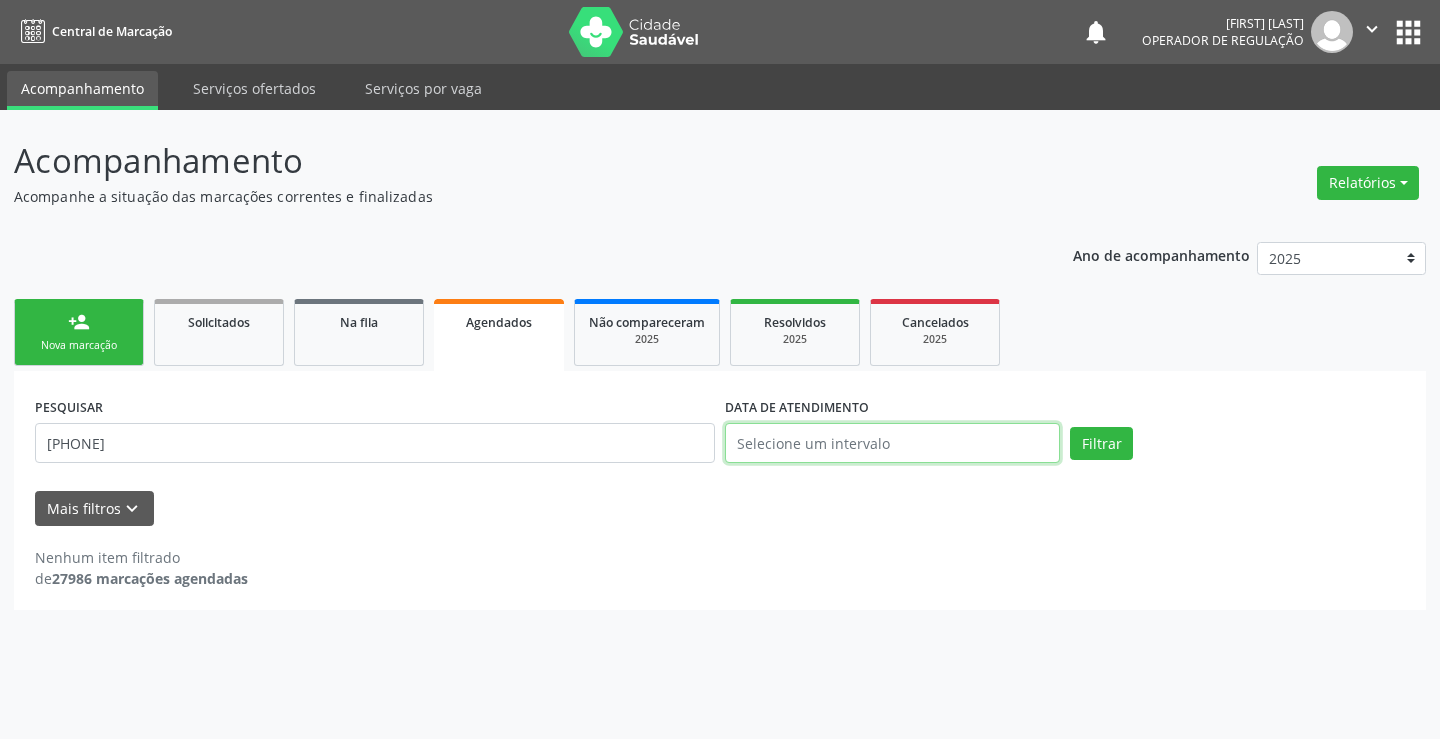 click at bounding box center (892, 443) 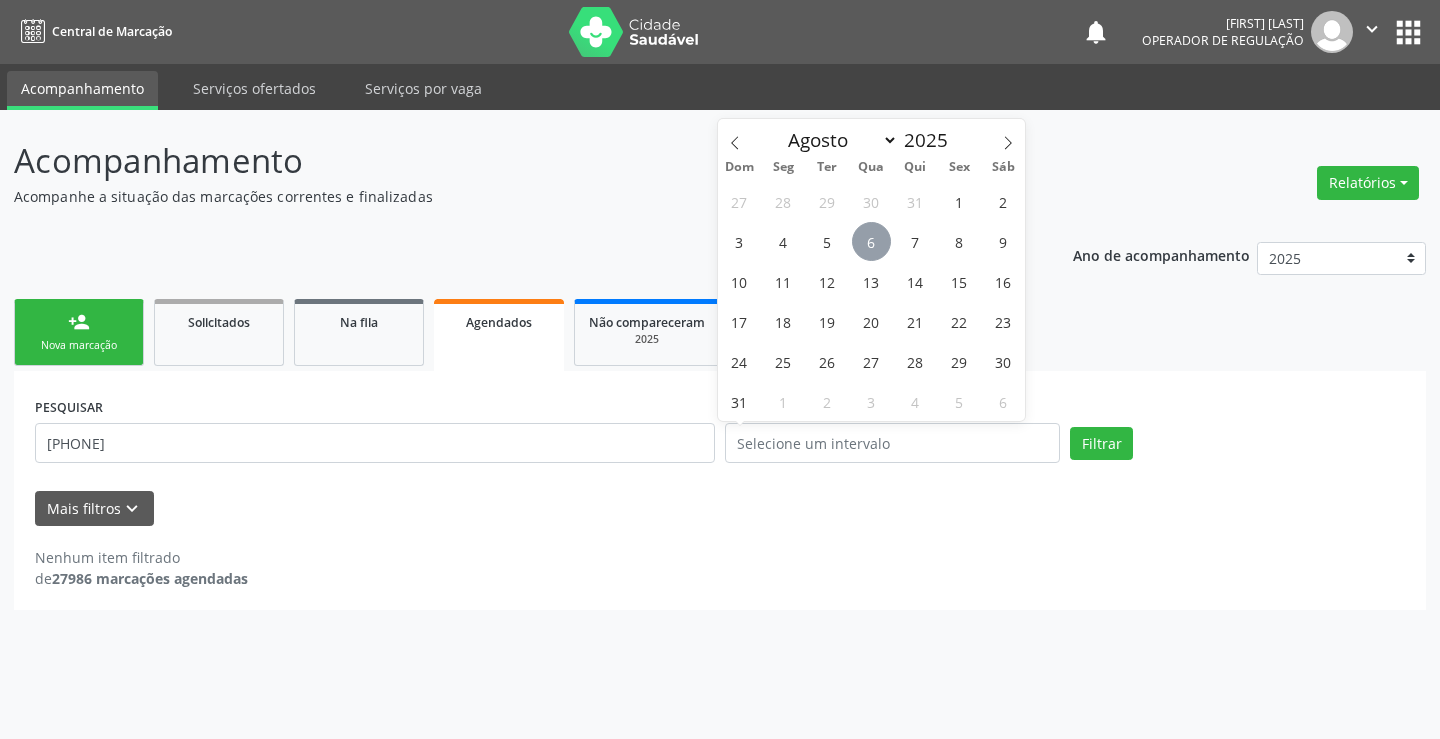 click on "6" at bounding box center (871, 241) 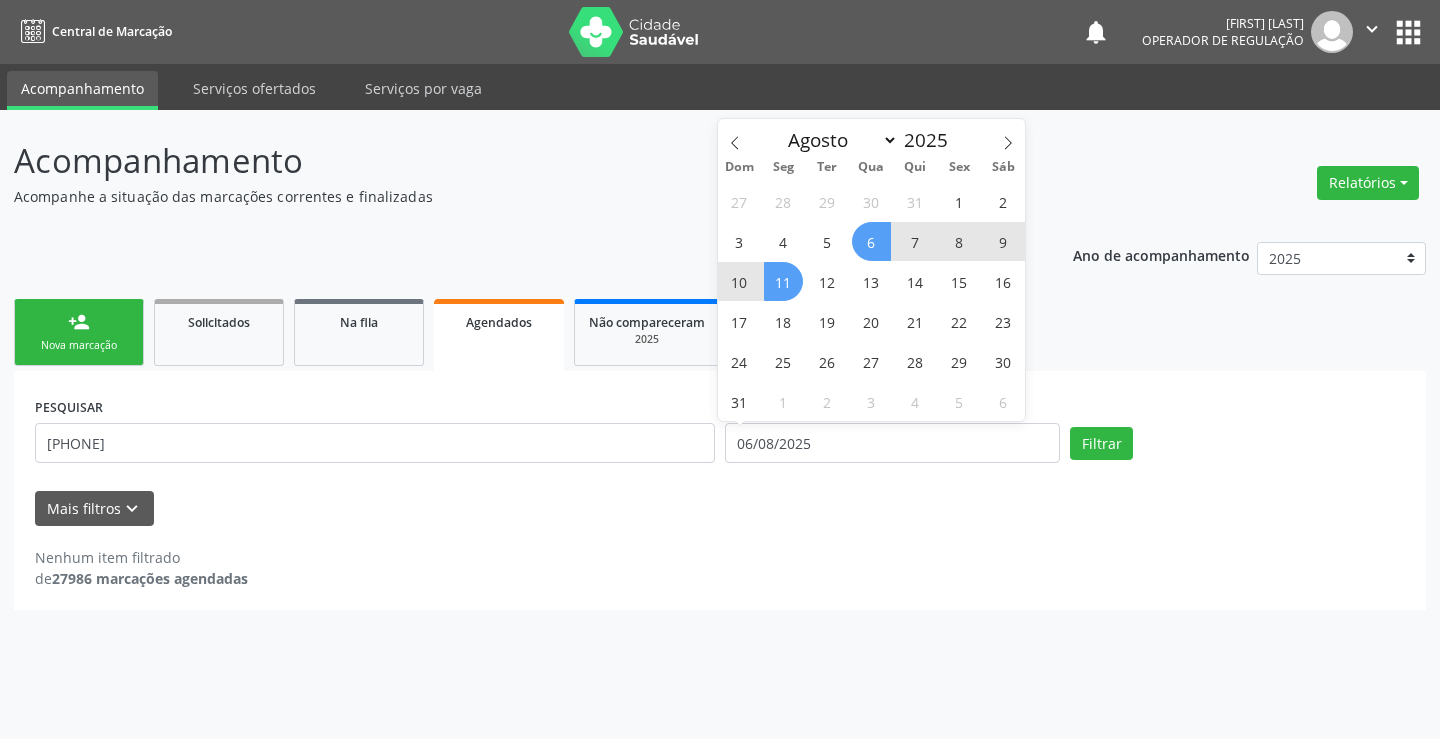 click on "11" at bounding box center [783, 281] 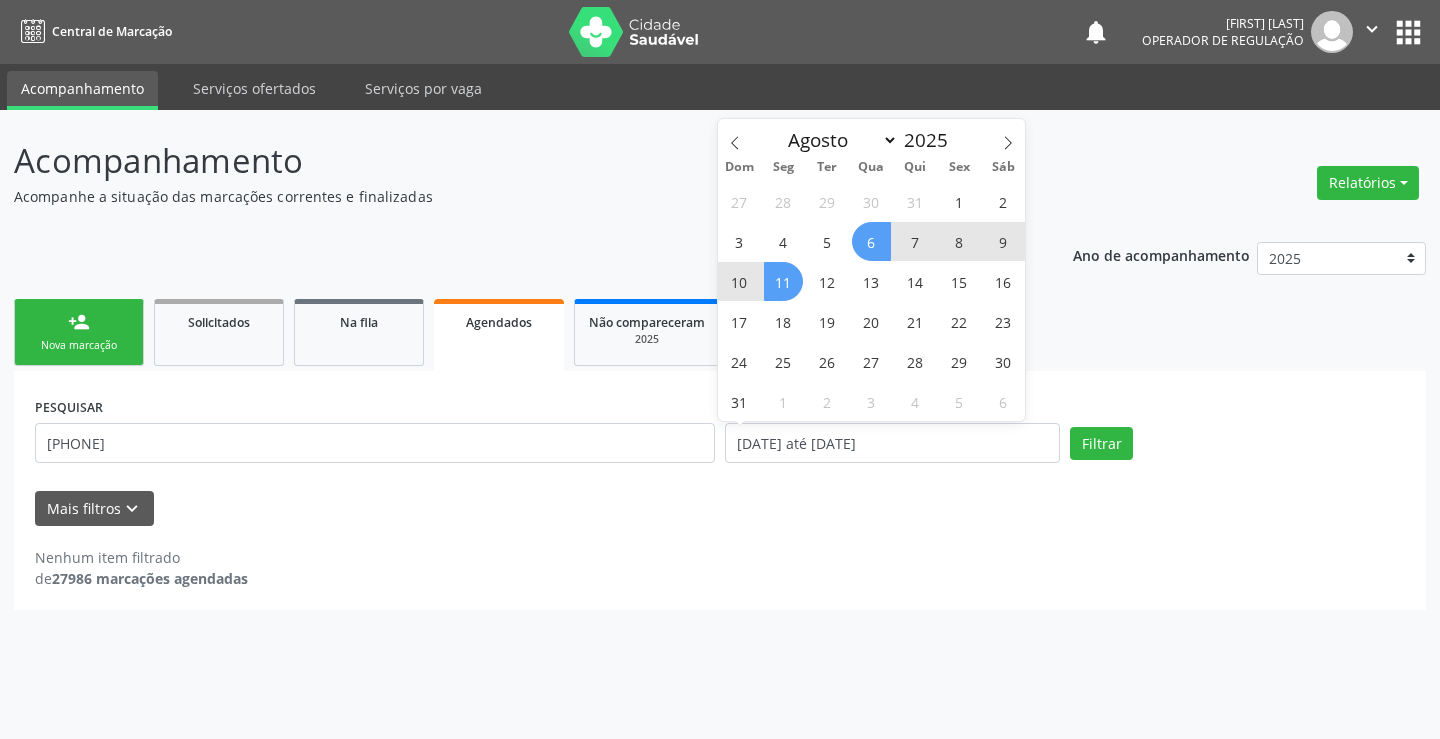 select on "7" 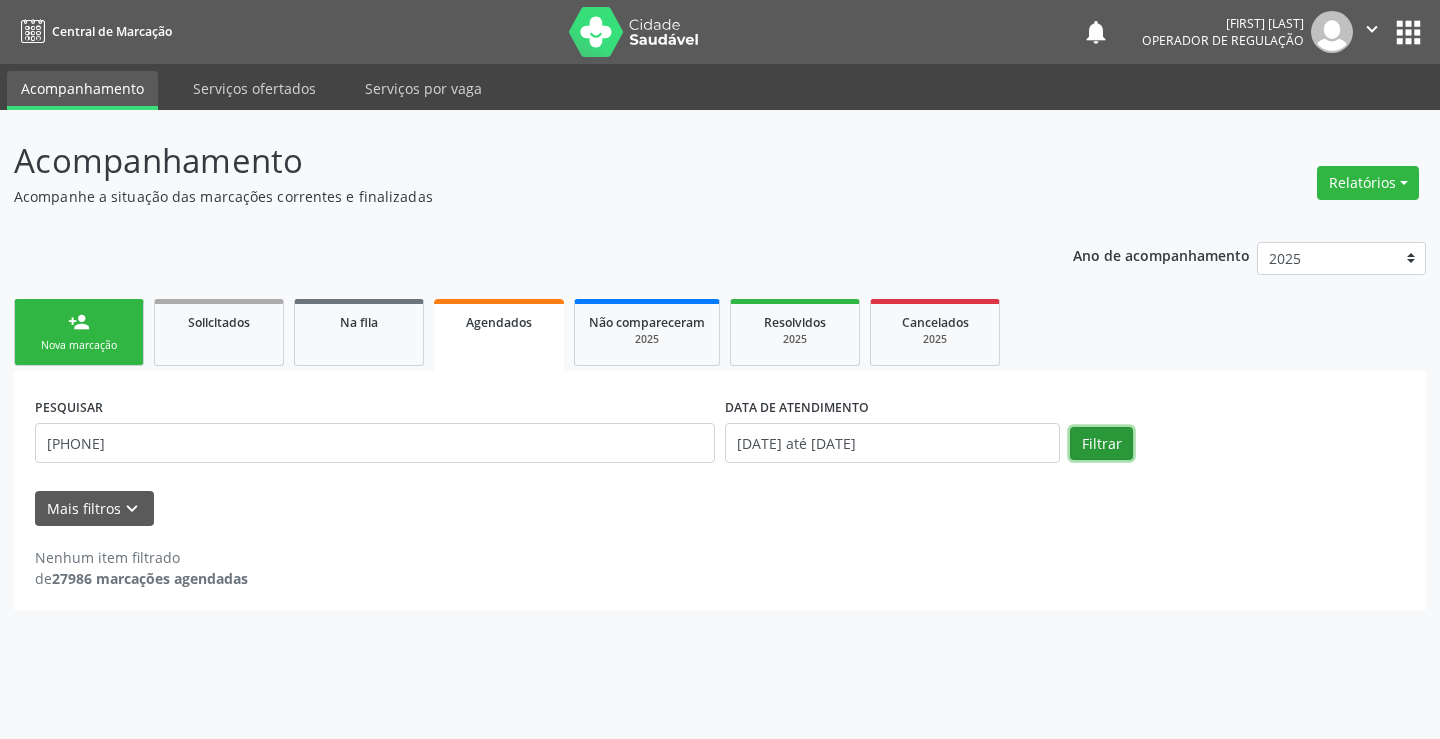 click on "Filtrar" at bounding box center [1101, 444] 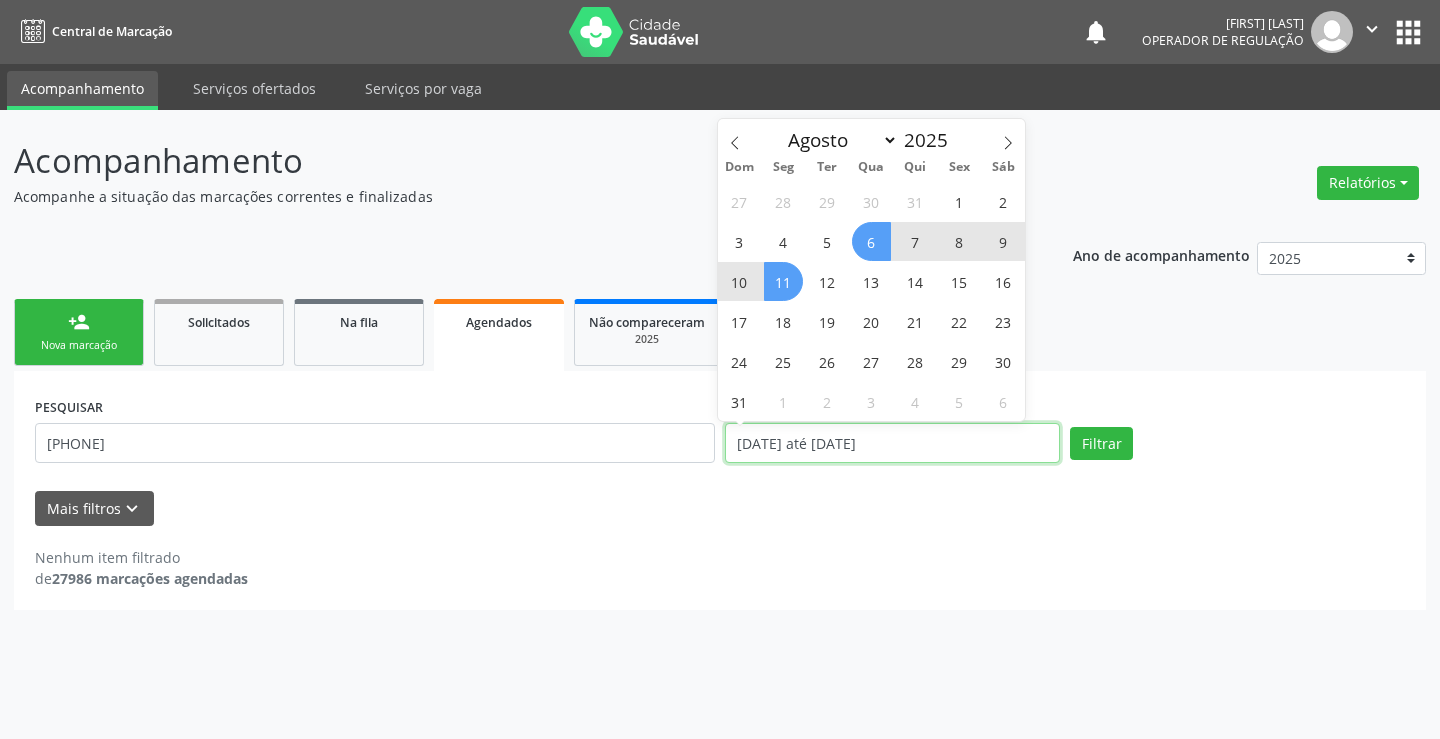 click on "[DATE] até [DATE]" at bounding box center [892, 443] 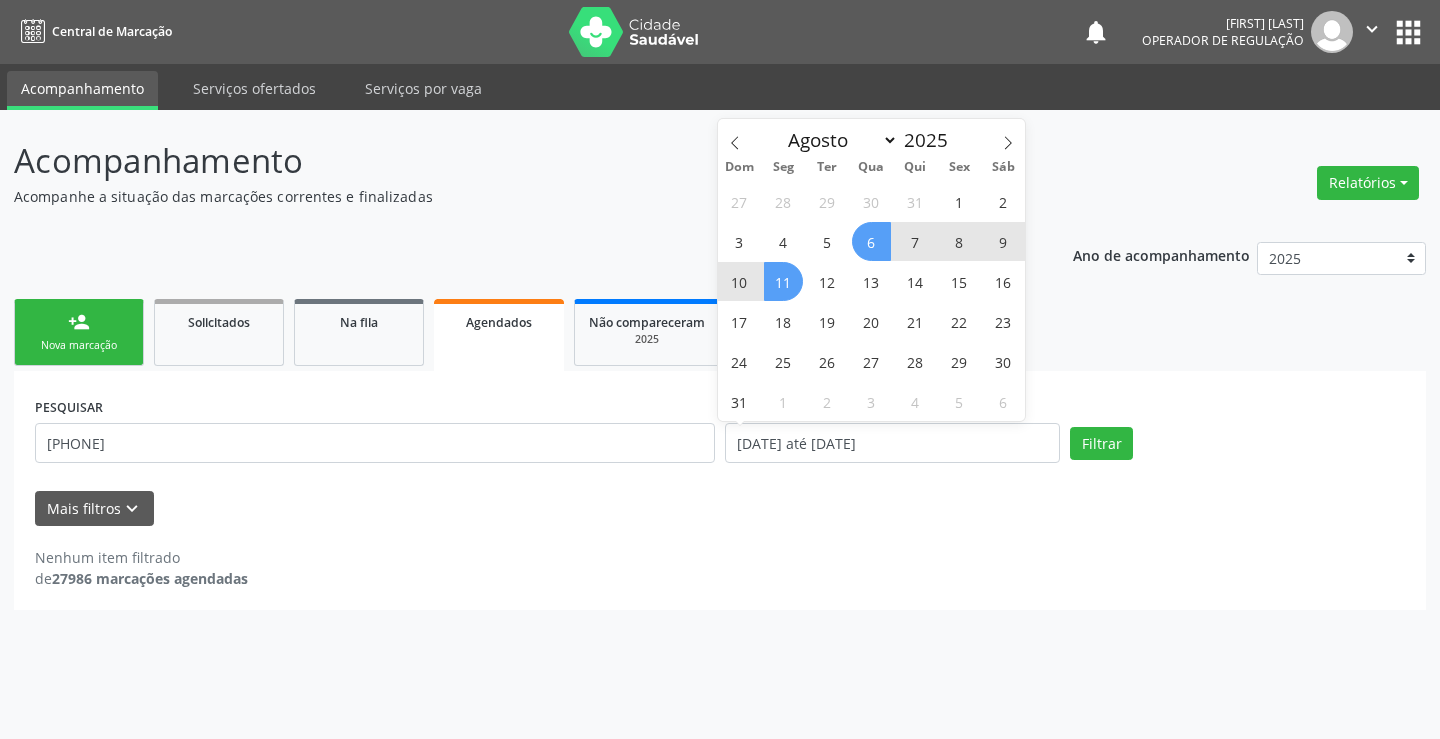 click on "6" at bounding box center [871, 241] 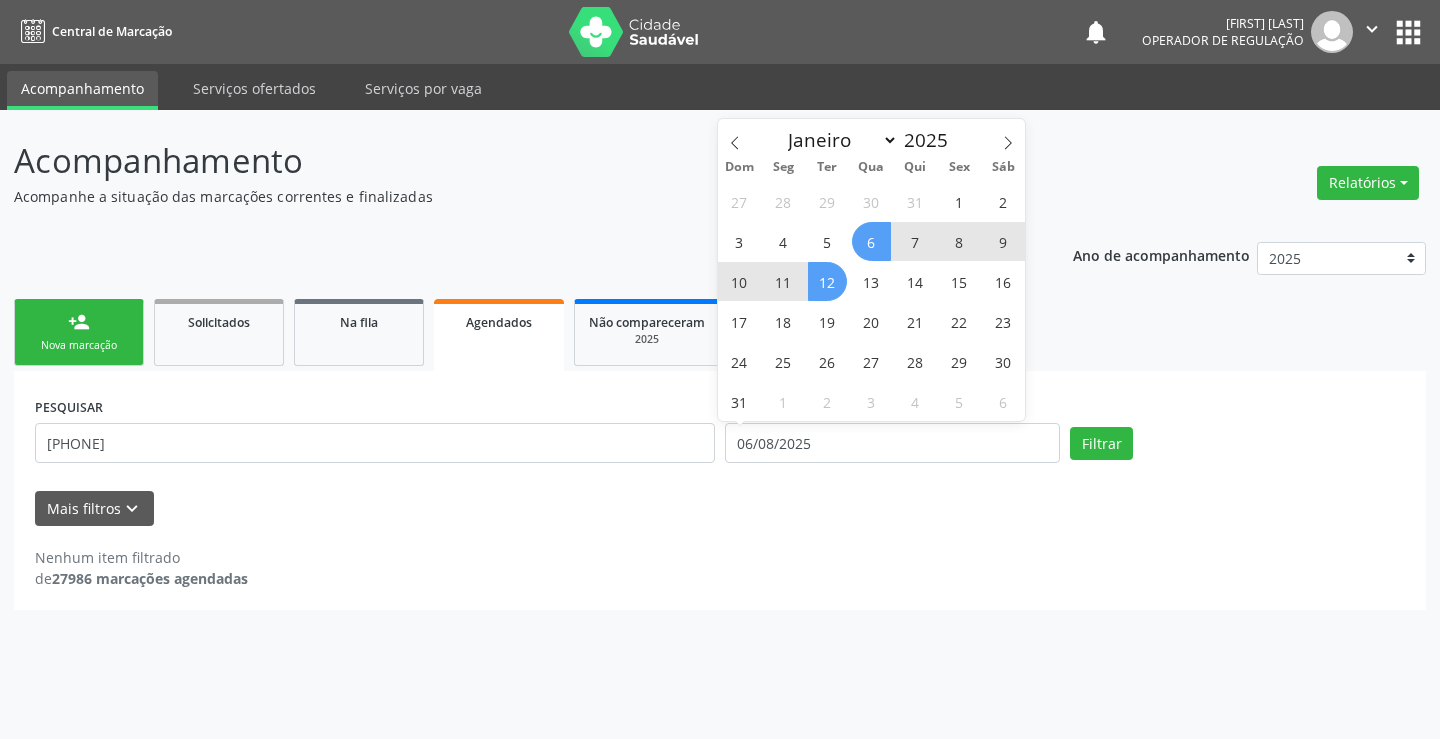click on "12" at bounding box center [827, 281] 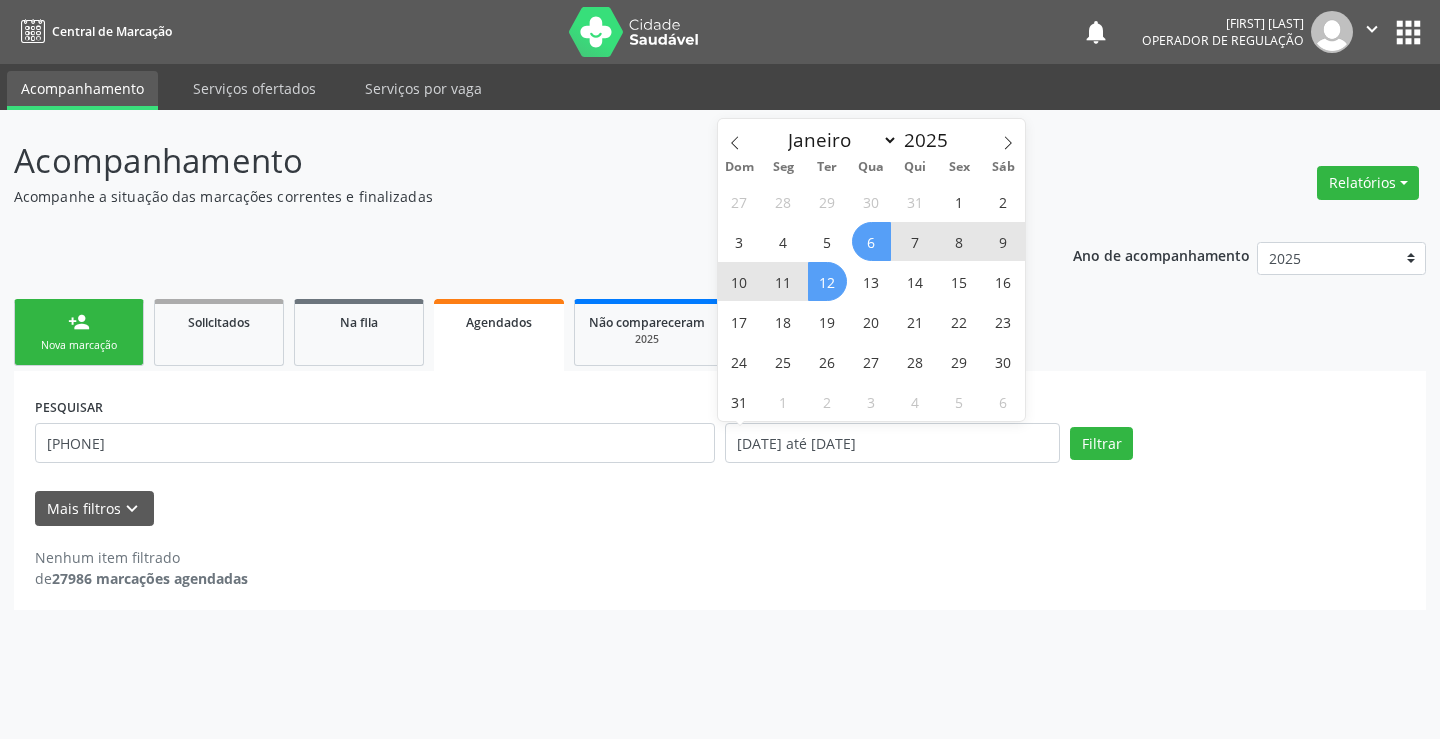 select on "7" 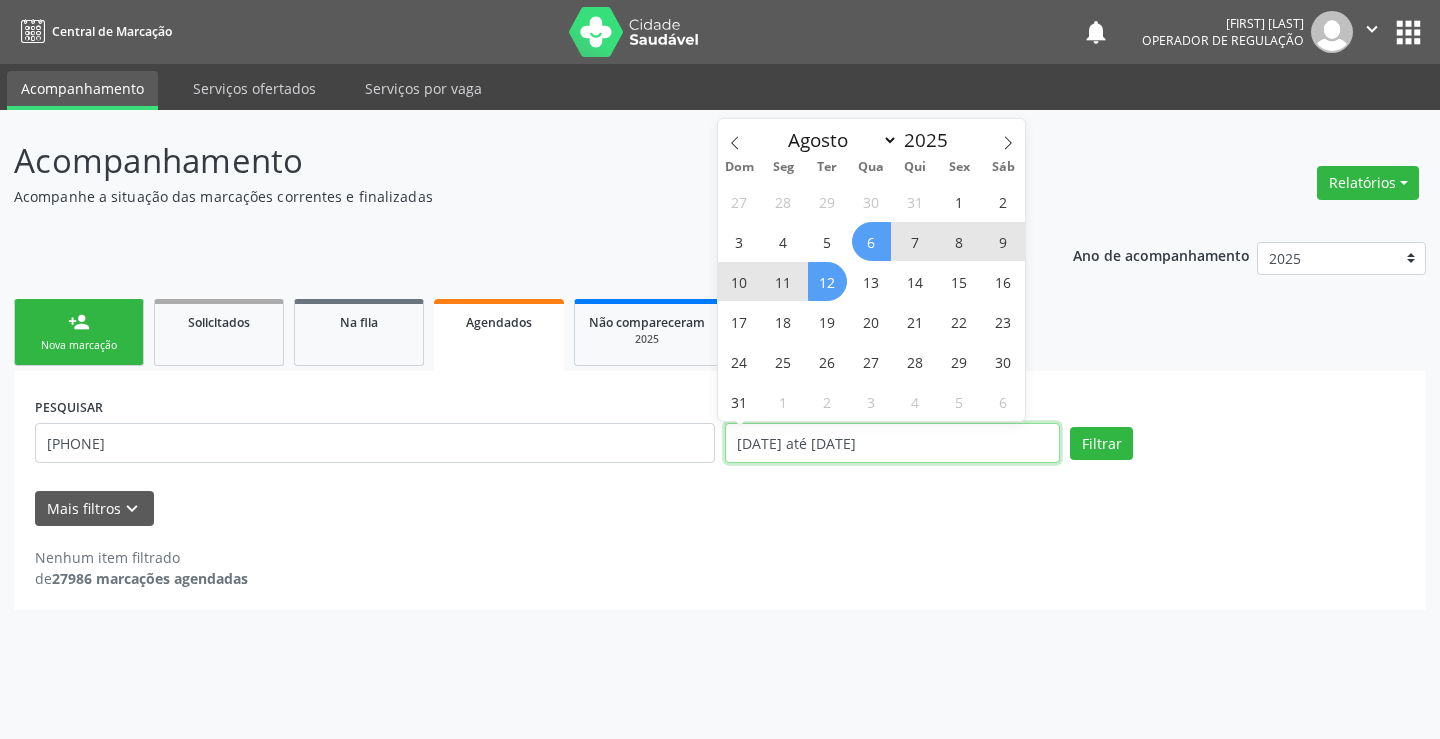 click on "[DATE] até [DATE]" at bounding box center (892, 443) 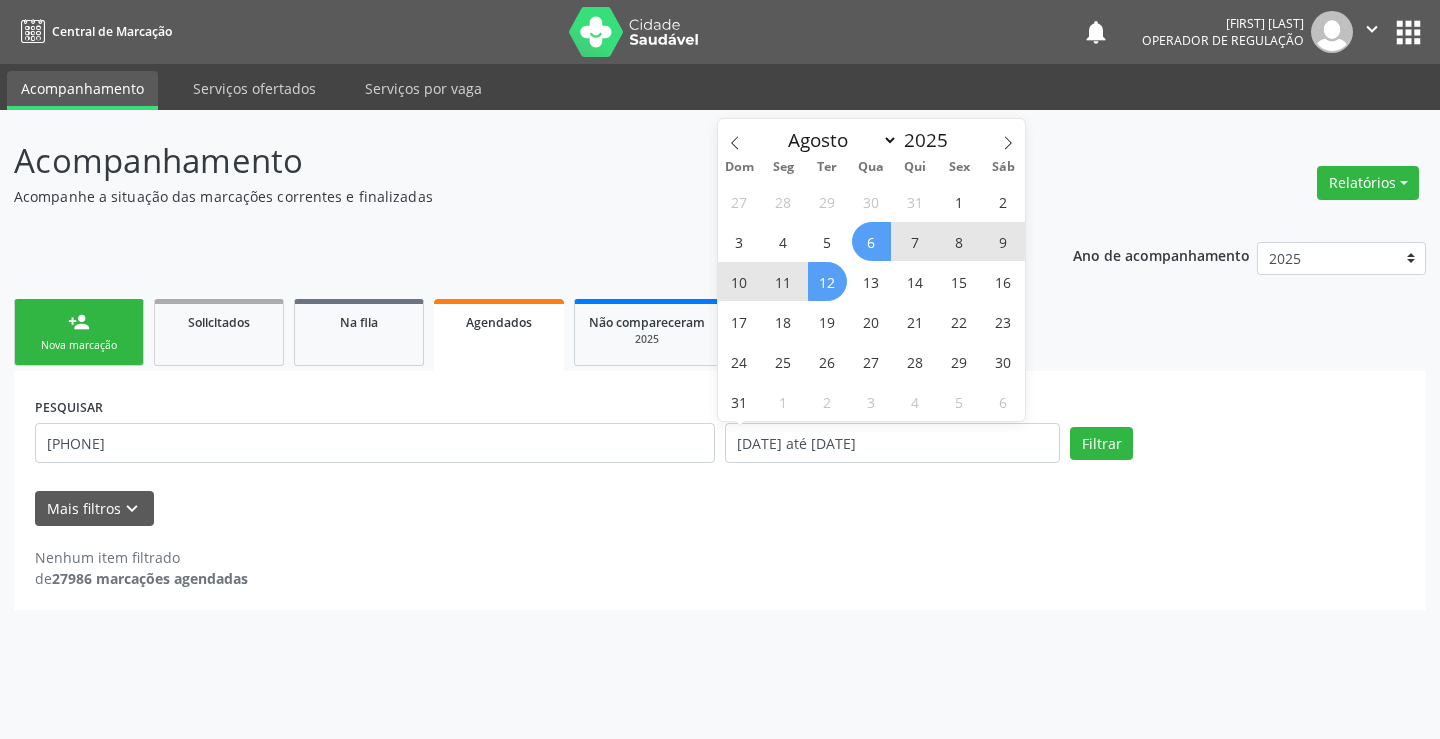 click on "7" at bounding box center (915, 241) 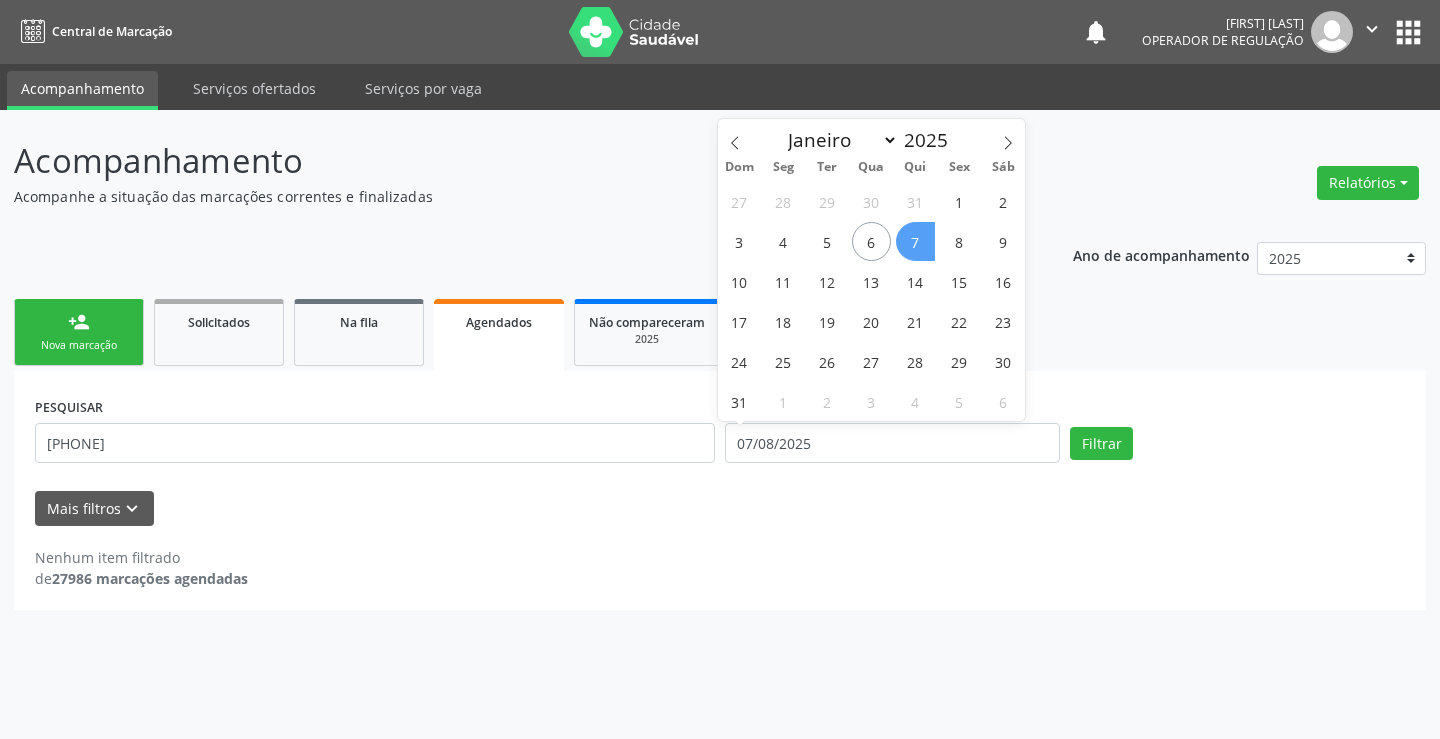 click on "7" at bounding box center [915, 241] 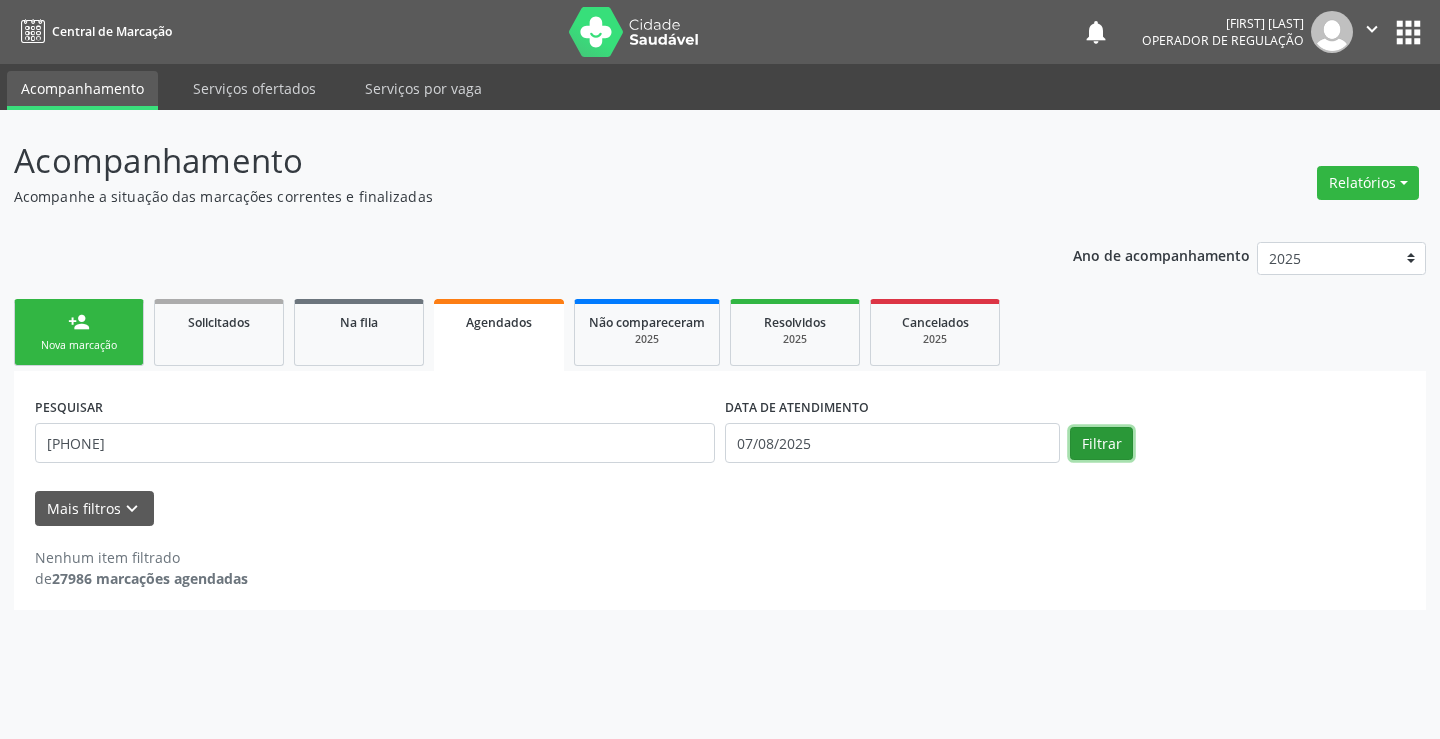 click on "Filtrar" at bounding box center [1101, 444] 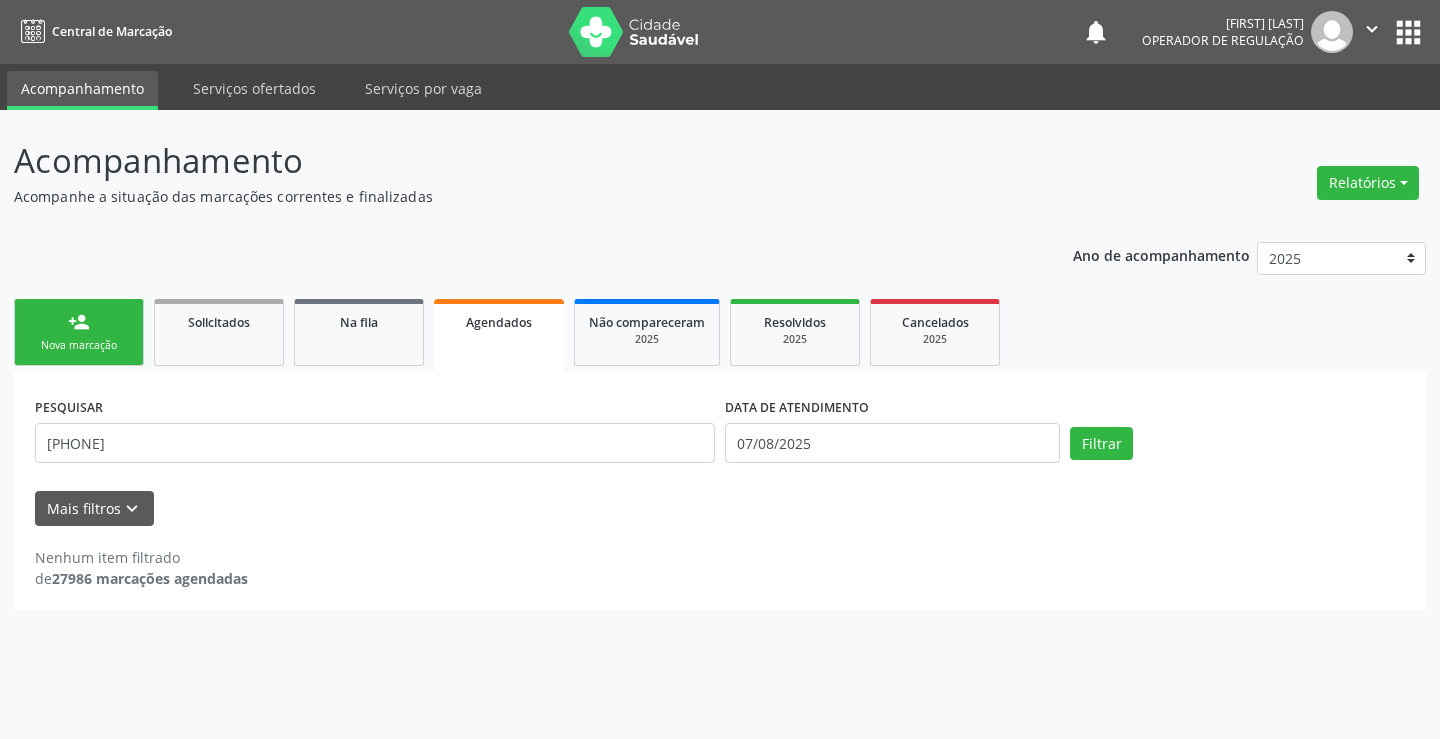 click on "DATA DE ATENDIMENTO" at bounding box center [892, 407] 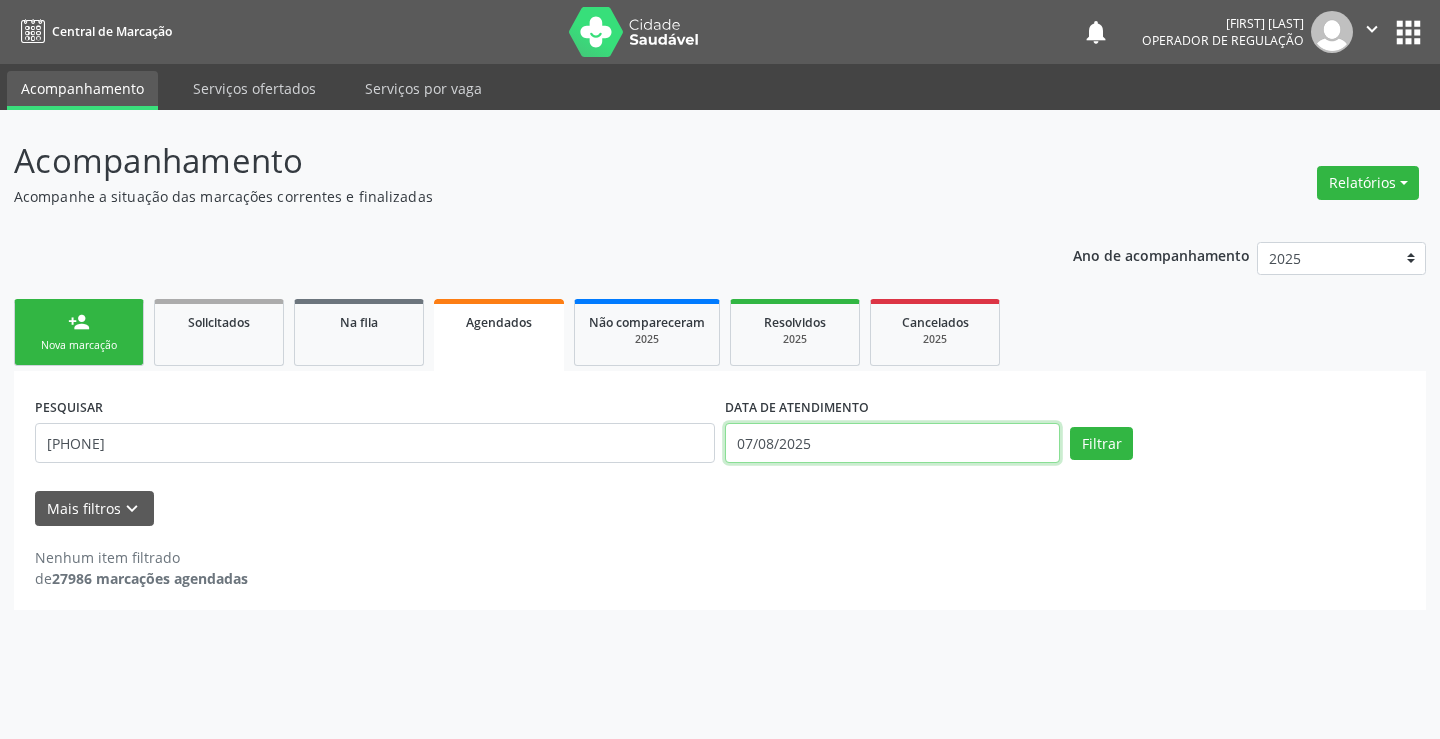 click on "07/08/2025" at bounding box center [892, 443] 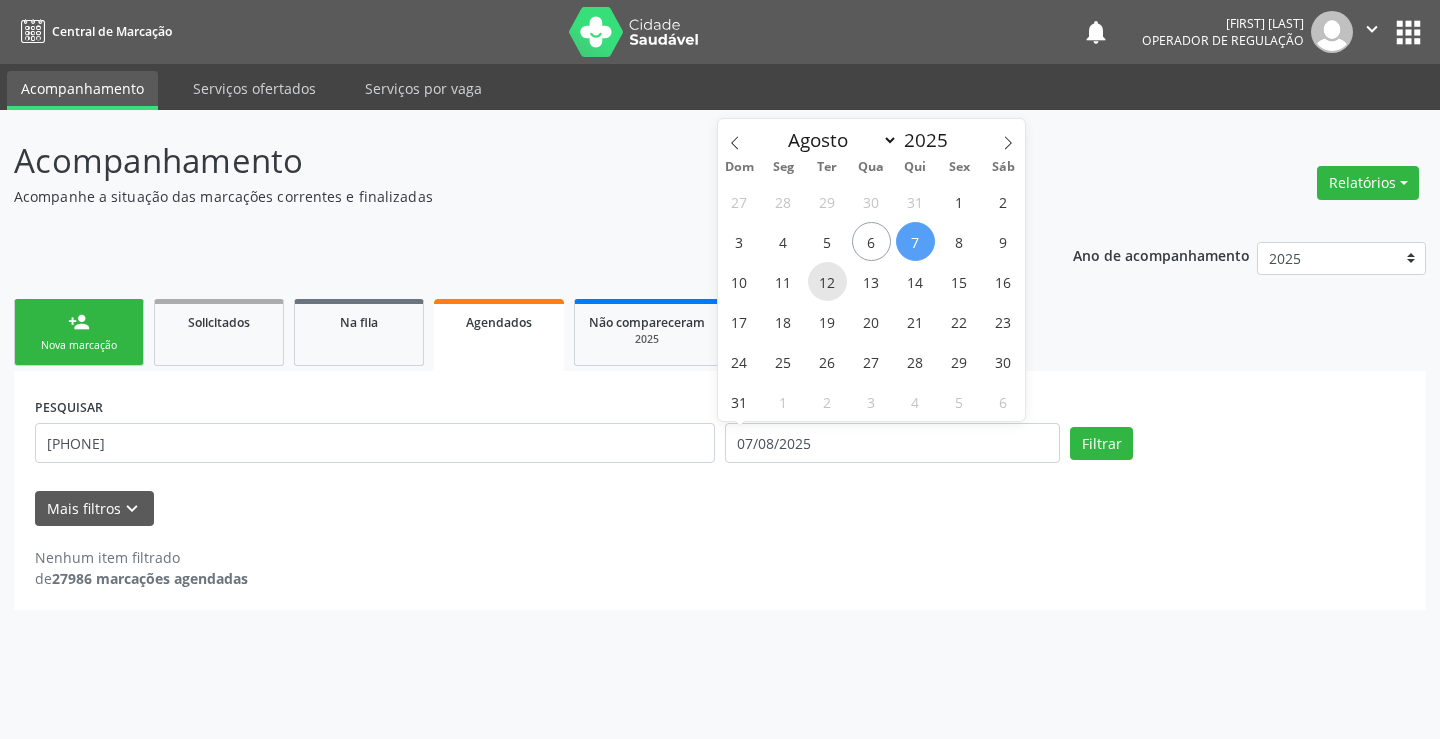 click on "12" at bounding box center (827, 281) 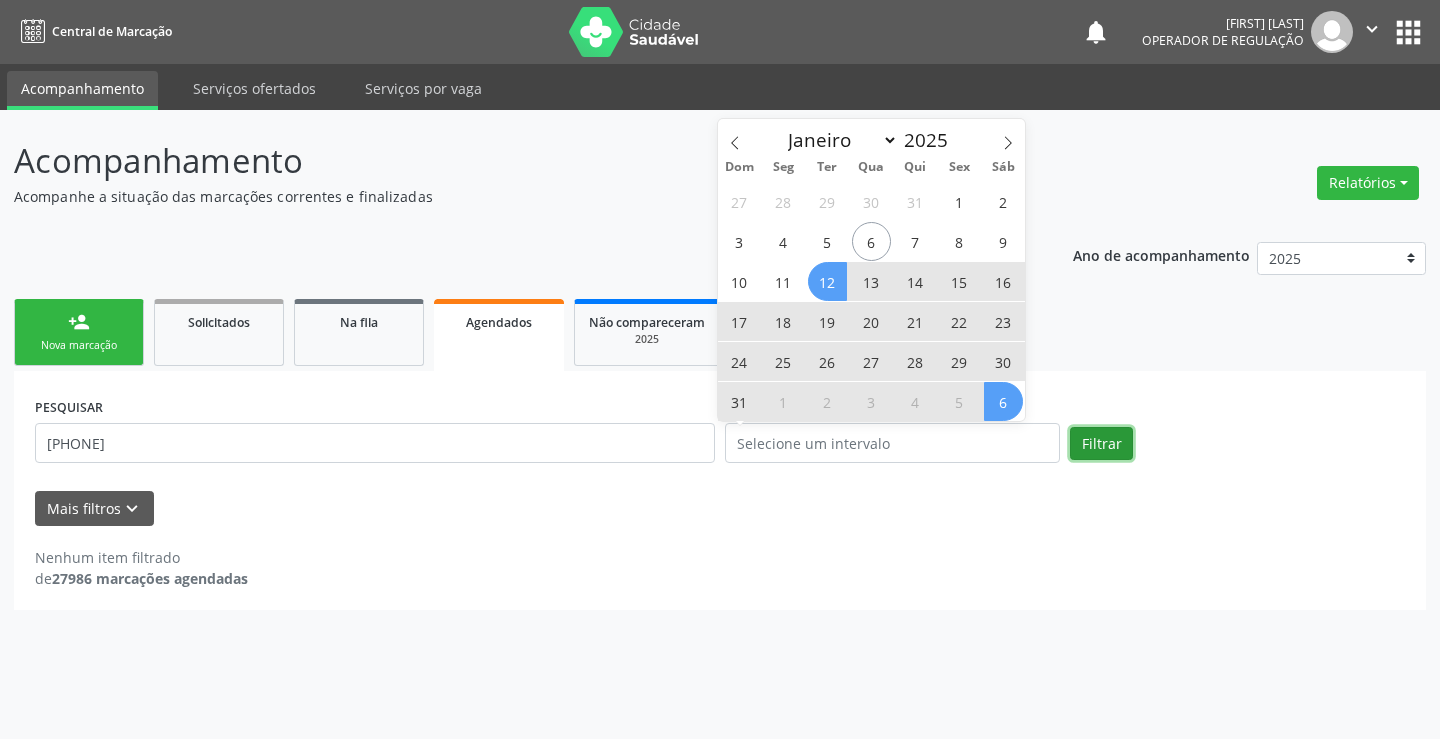 click on "Filtrar" at bounding box center (1101, 444) 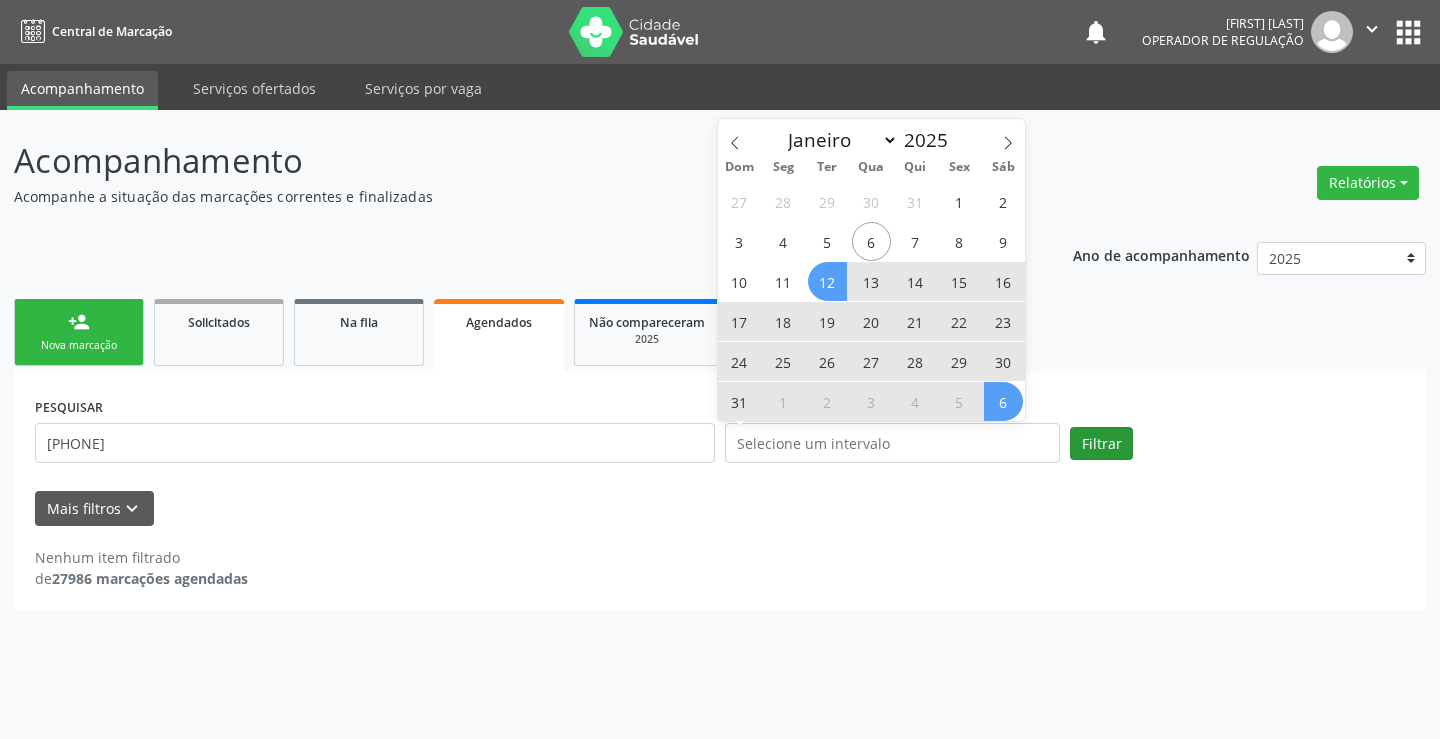 select on "7" 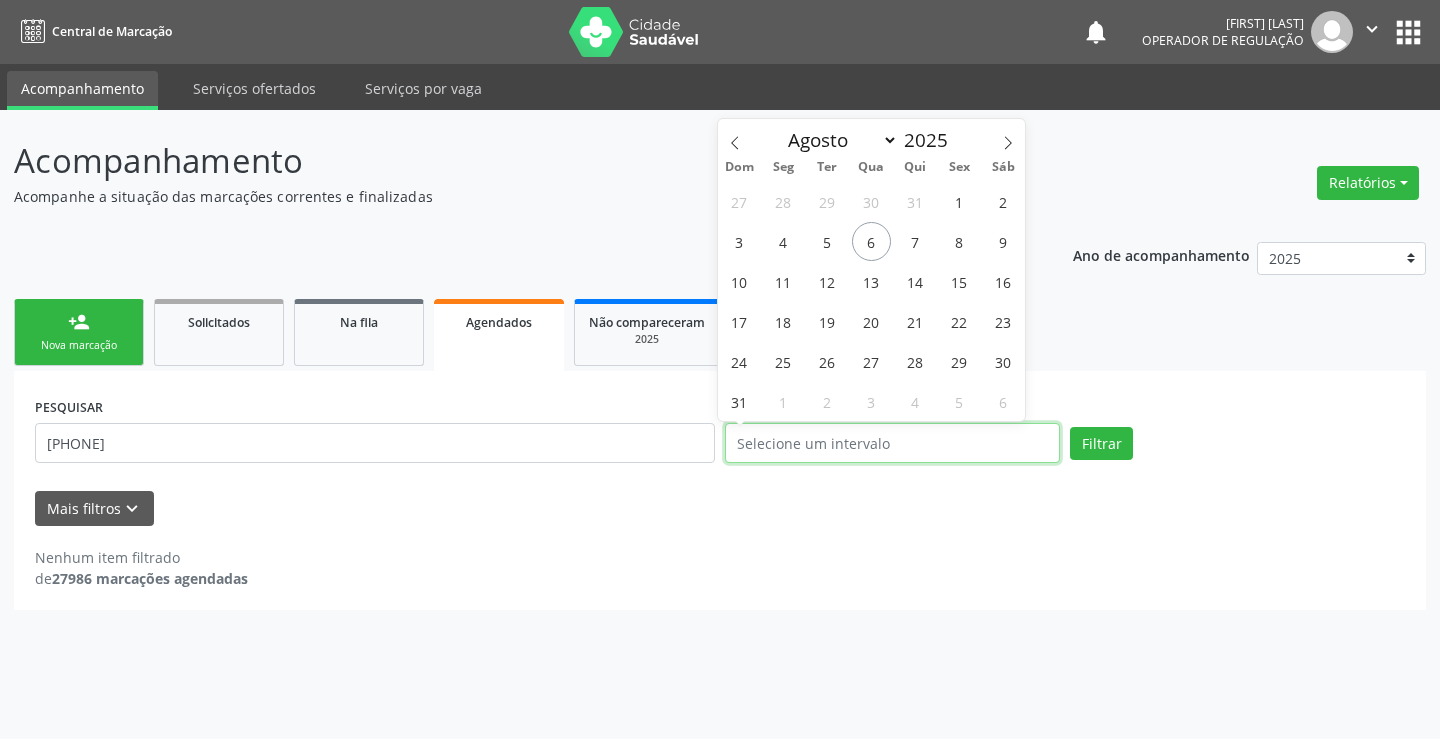 click at bounding box center (892, 443) 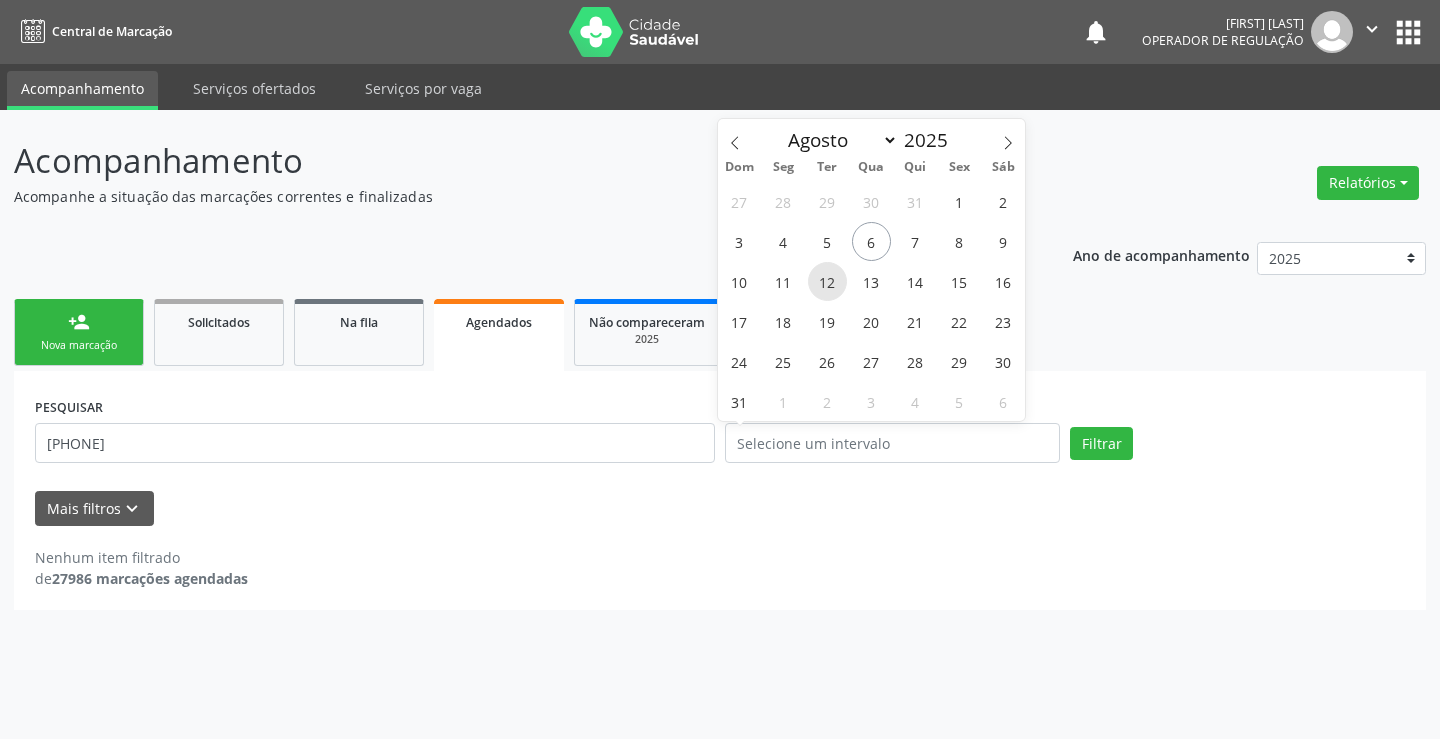 click on "12" at bounding box center [827, 281] 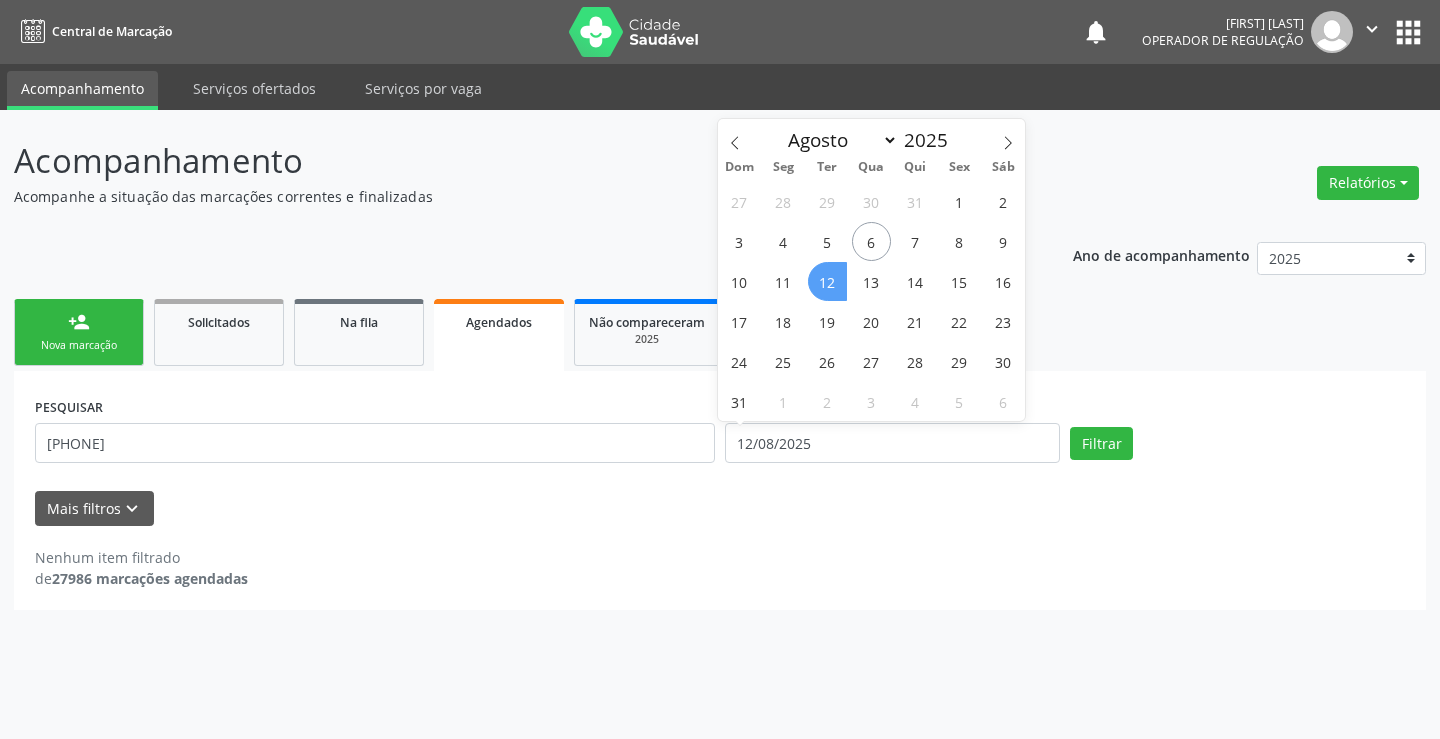 click on "12" at bounding box center [827, 281] 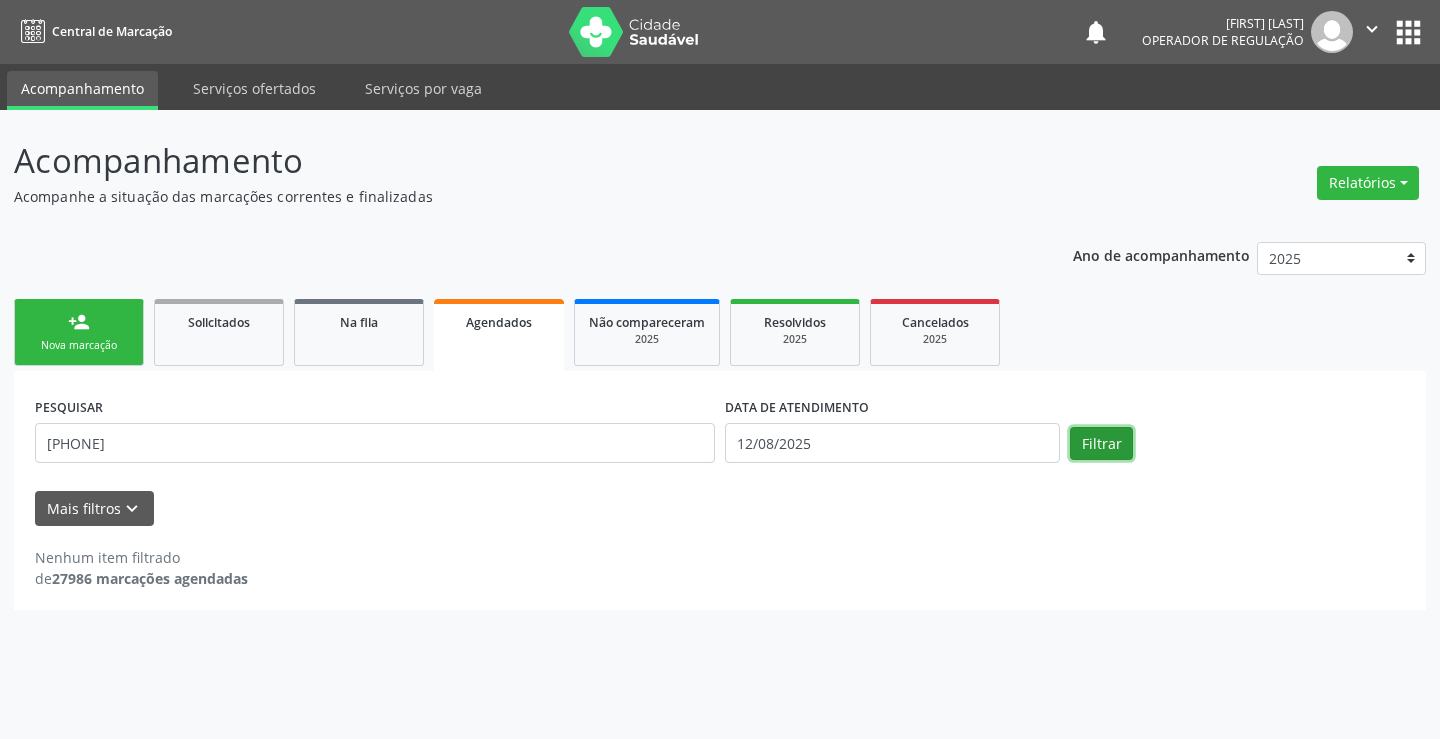 click on "Filtrar" at bounding box center (1101, 444) 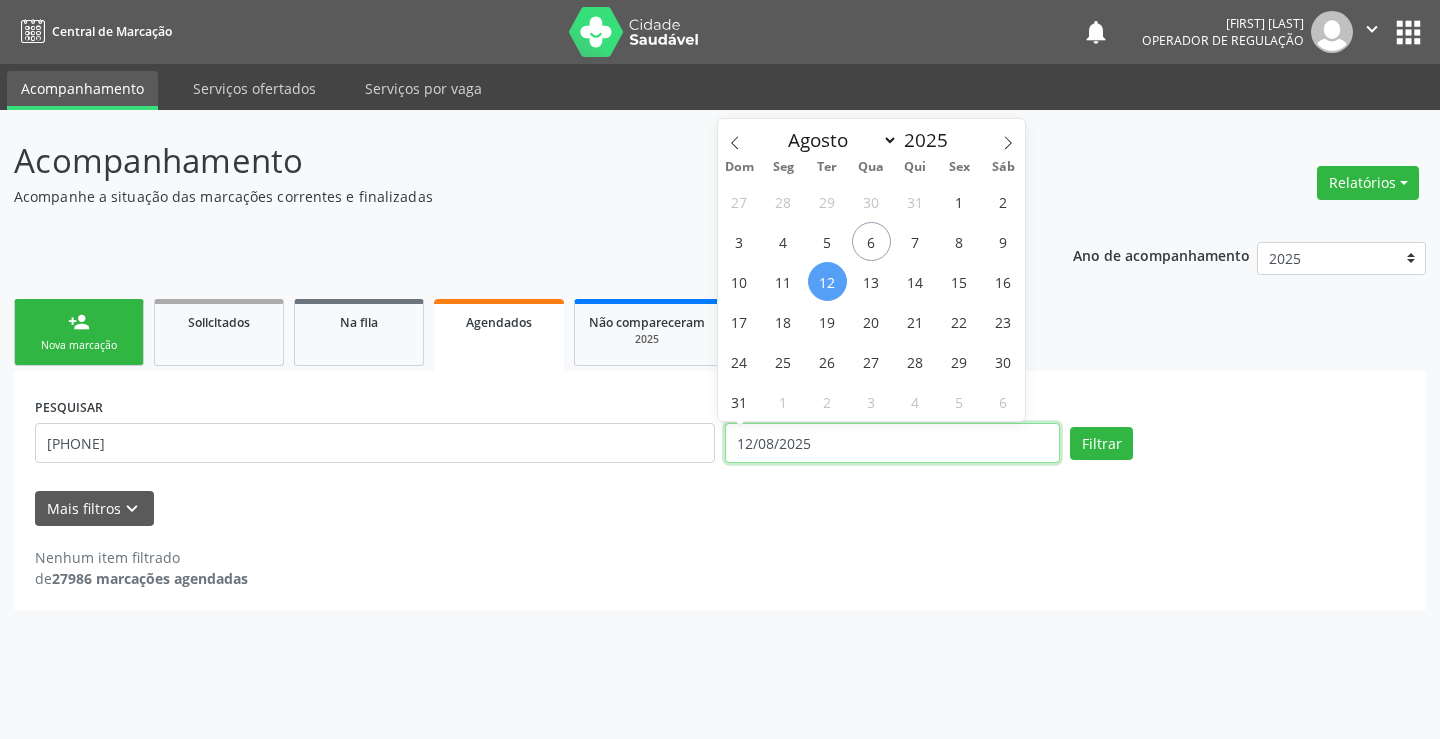 click on "12/08/2025" at bounding box center (892, 443) 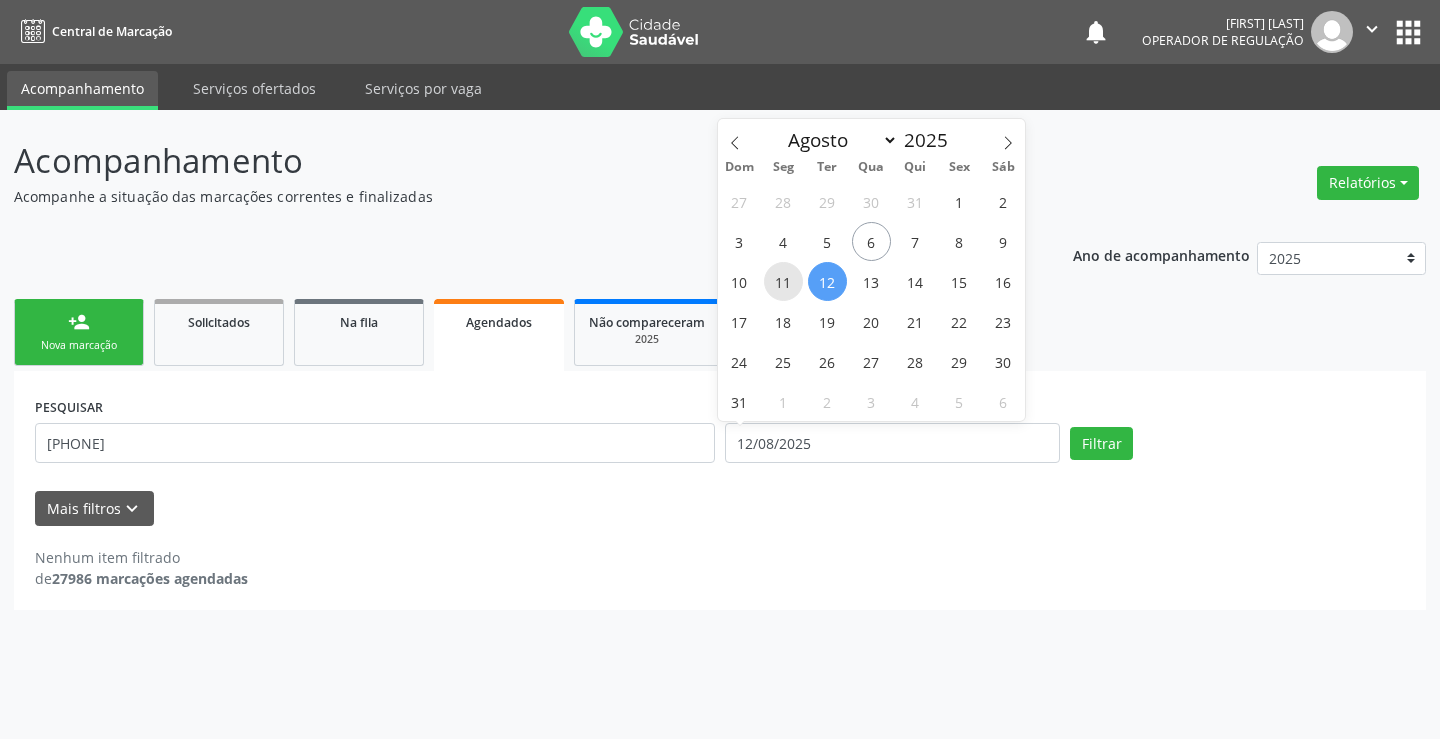 click on "11" at bounding box center (783, 281) 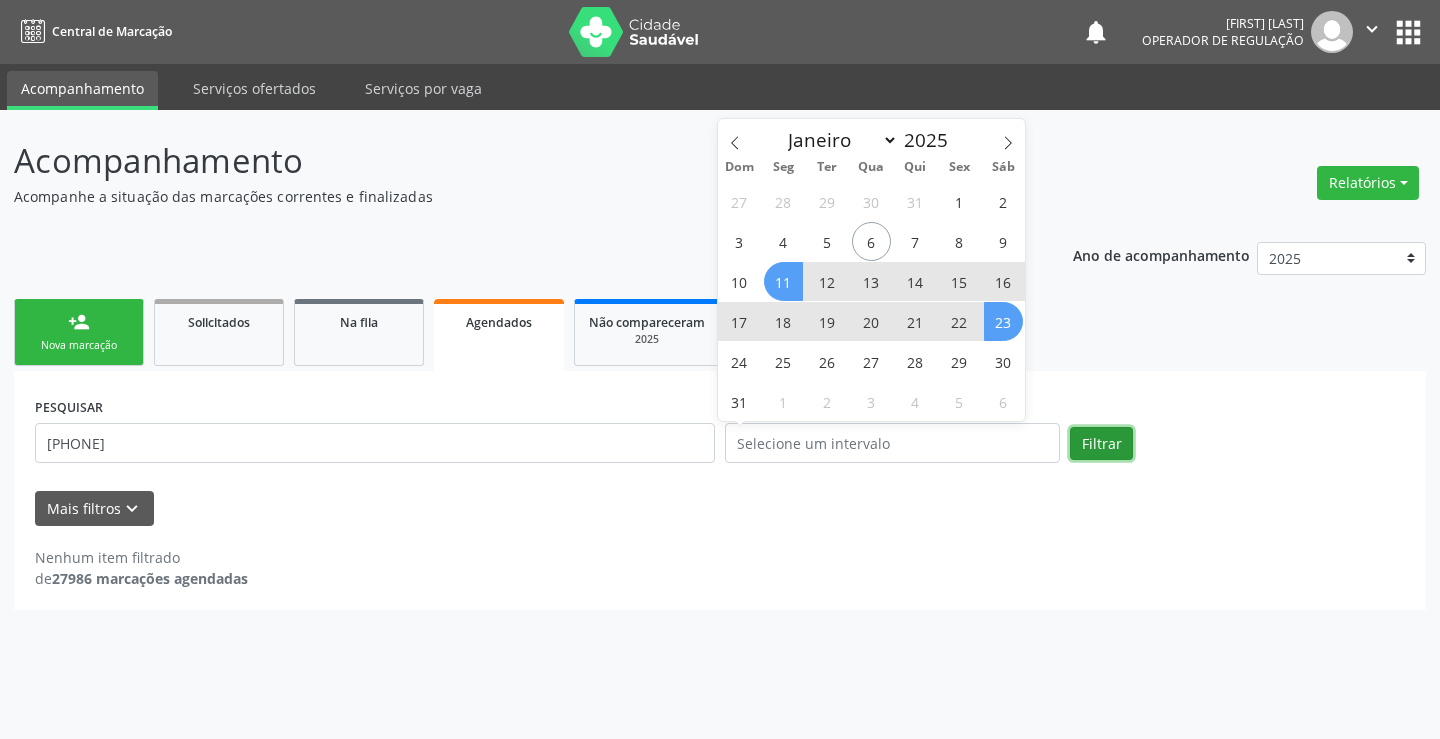 select on "7" 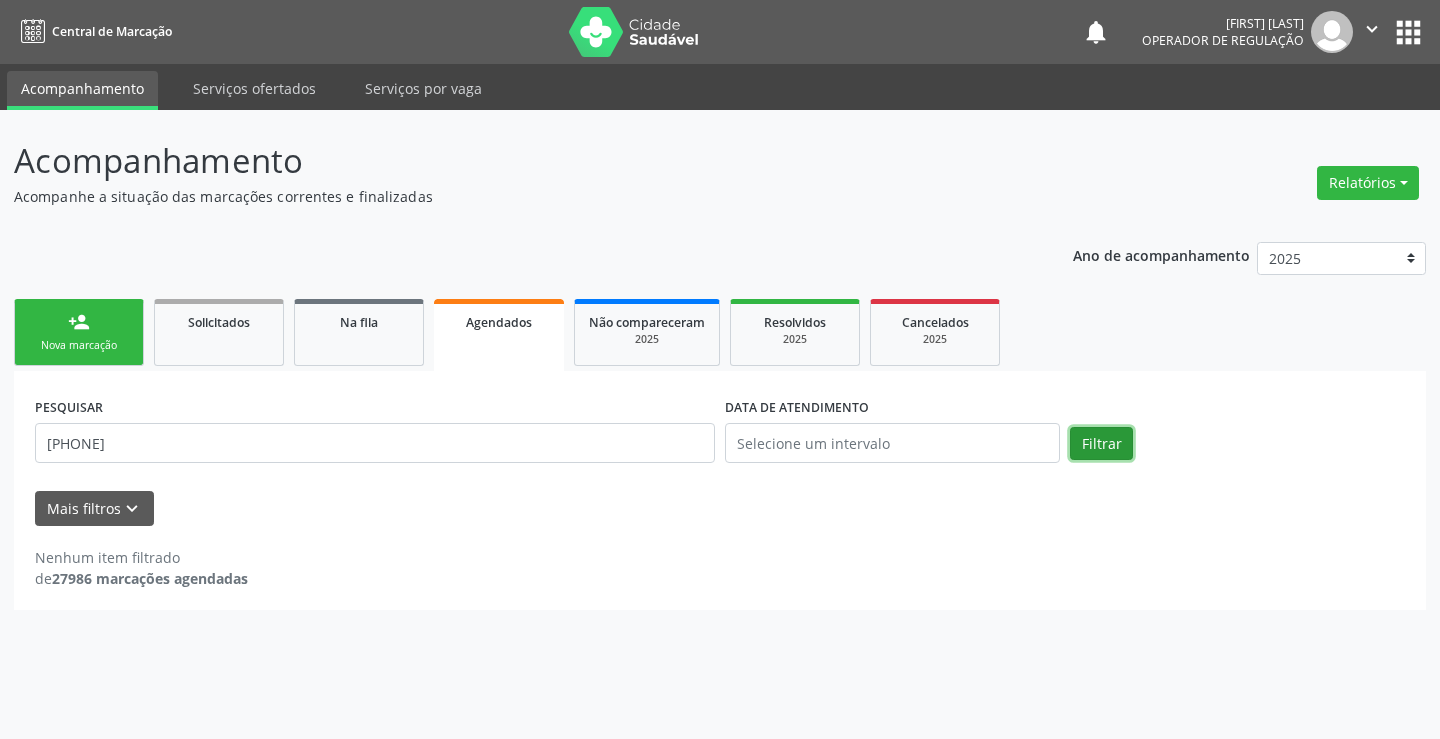 click on "Filtrar" at bounding box center [1101, 444] 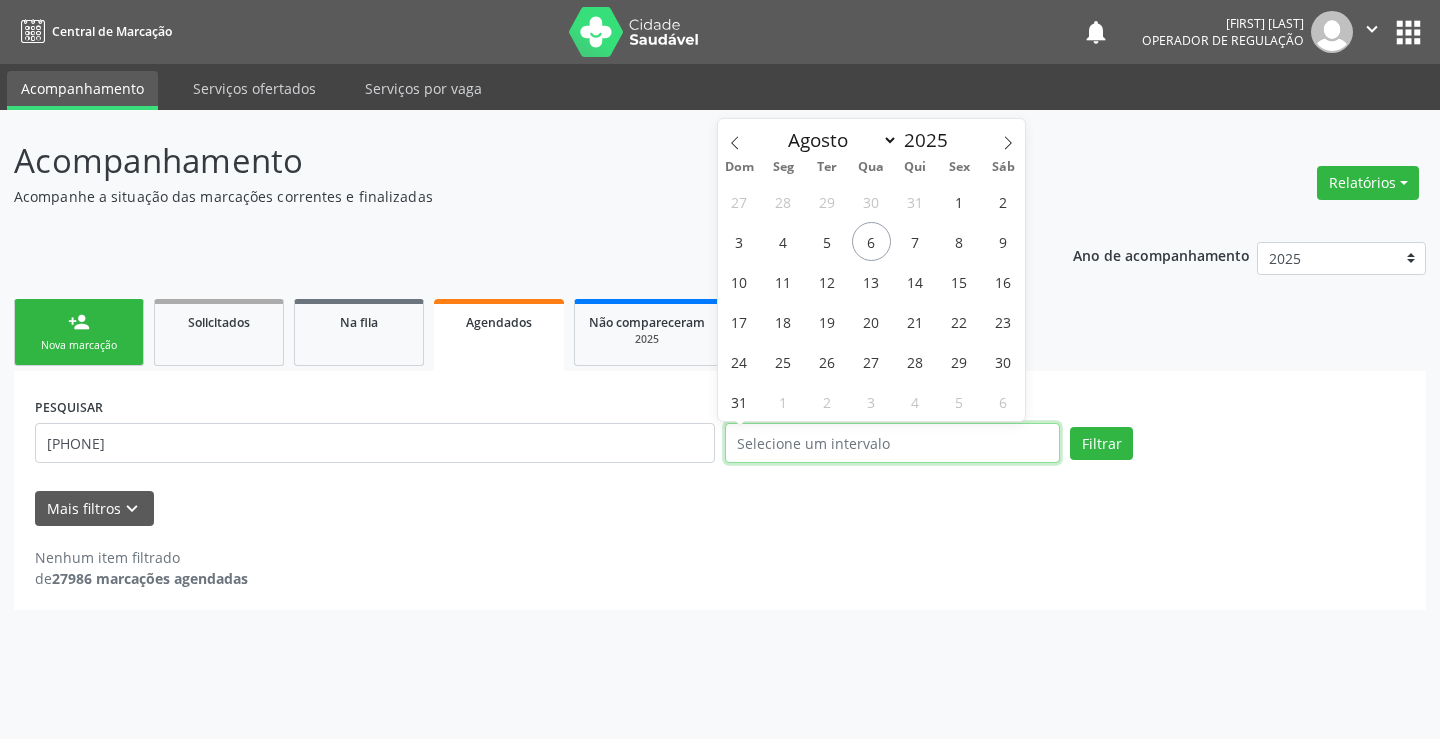 click at bounding box center [892, 443] 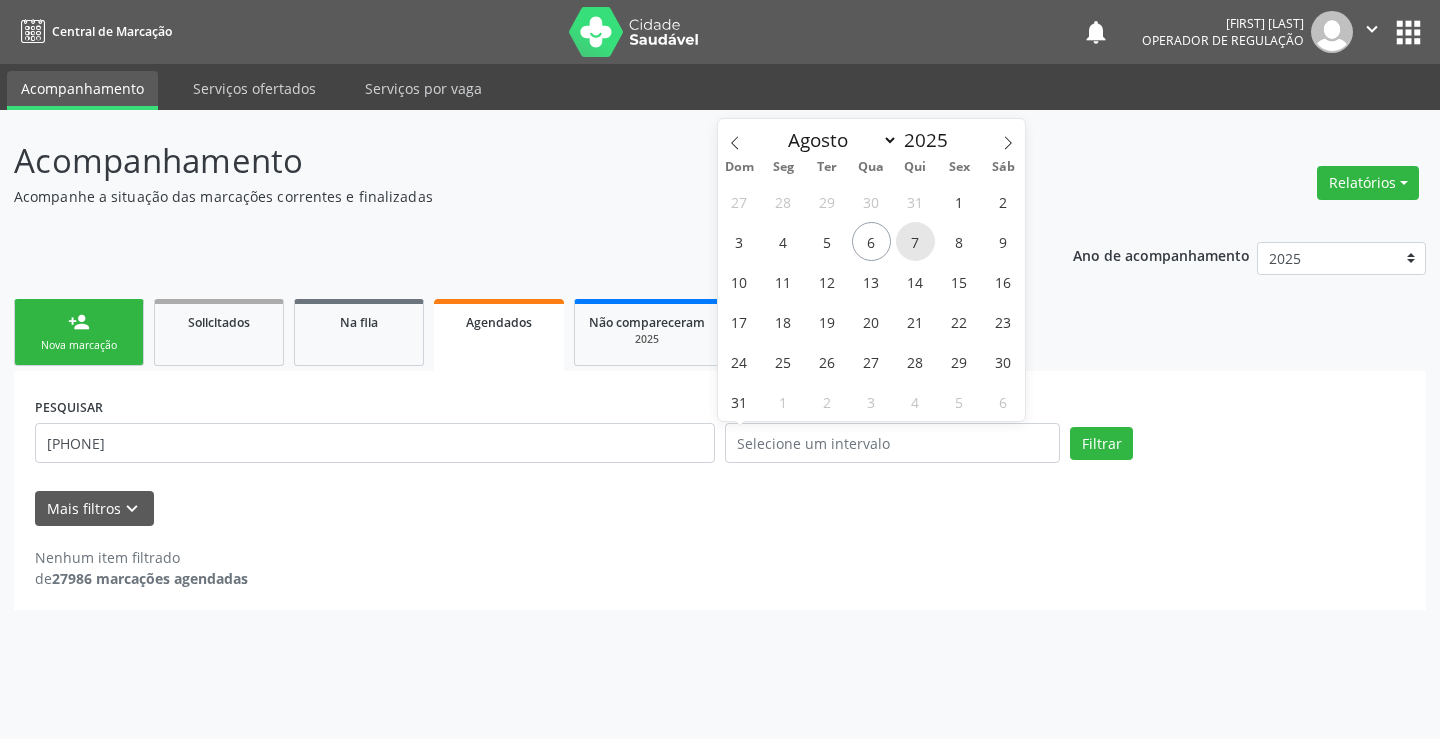 click on "7" at bounding box center (915, 241) 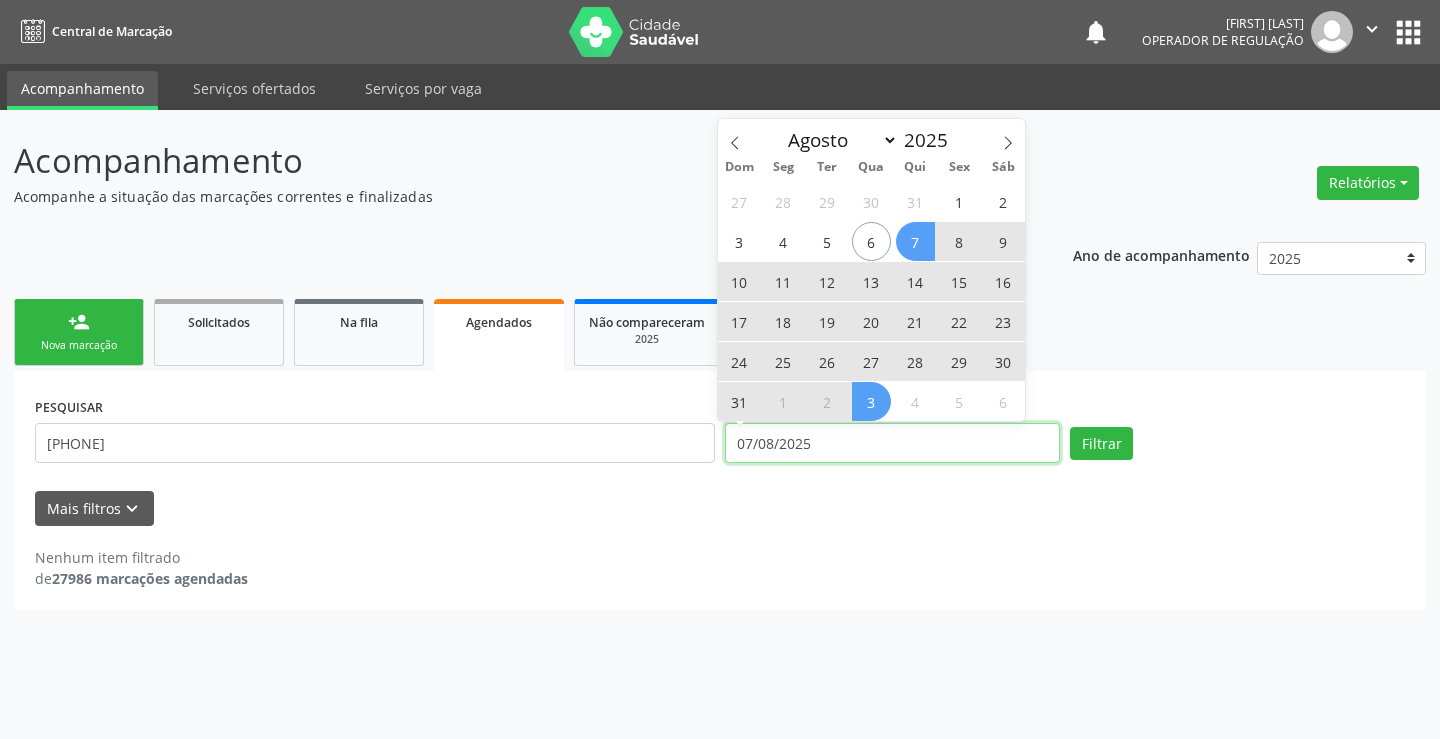 click on "07/08/2025" at bounding box center [892, 443] 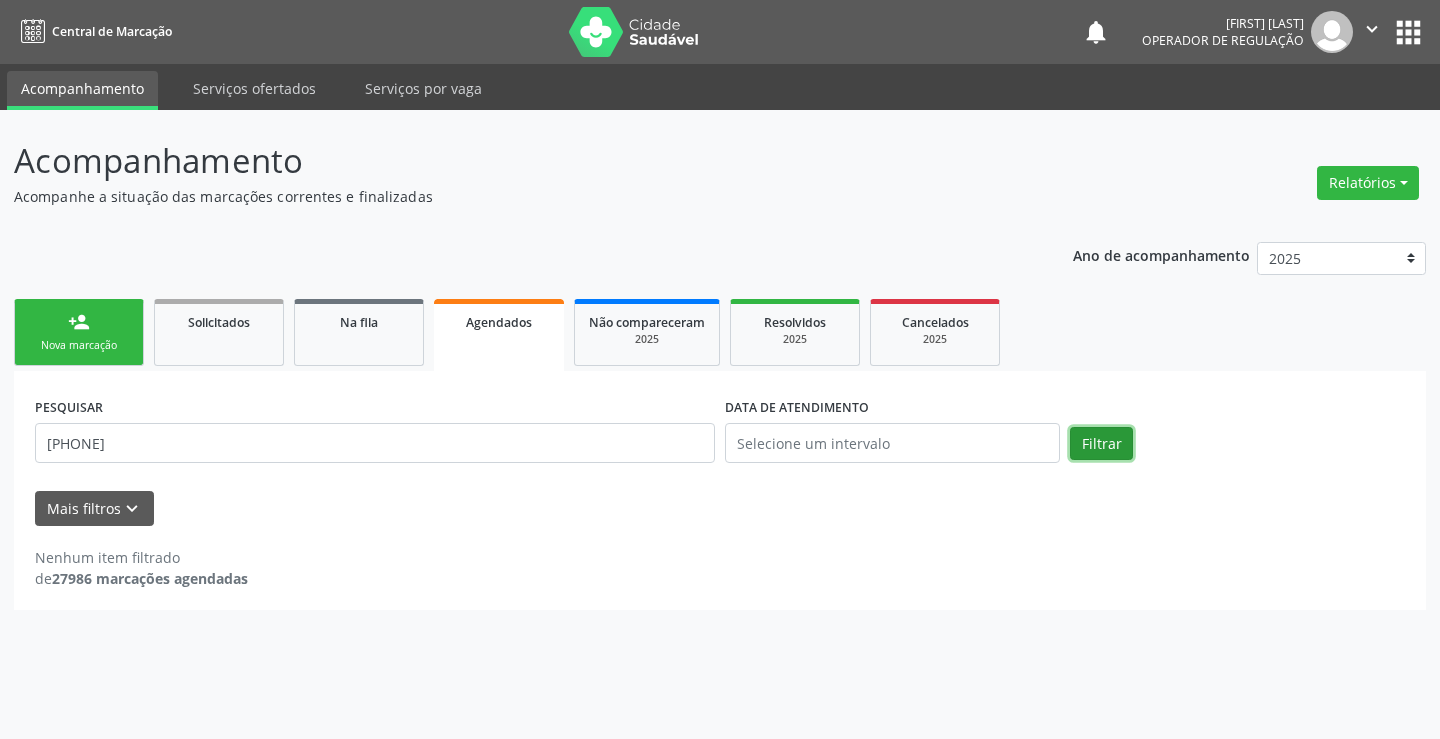 click on "Filtrar" at bounding box center [1101, 444] 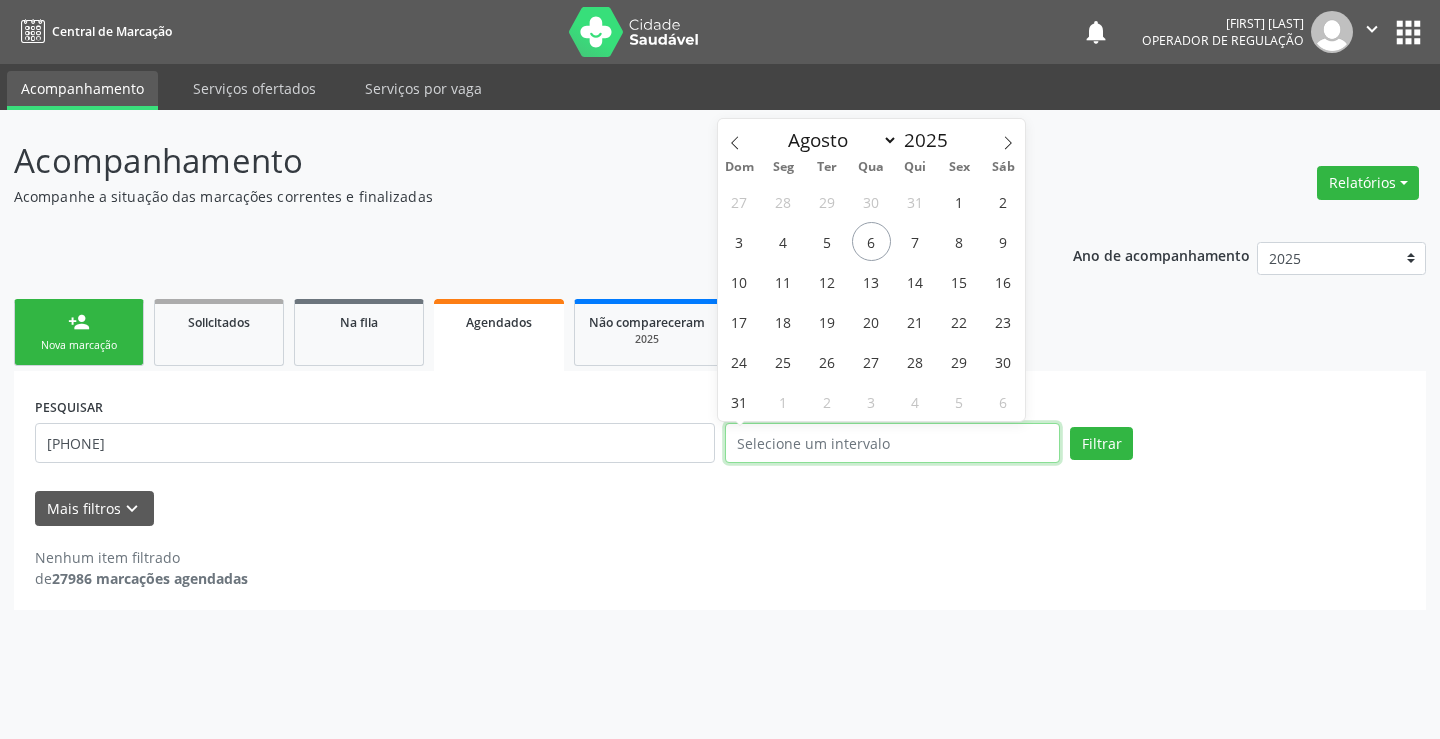 click at bounding box center [892, 443] 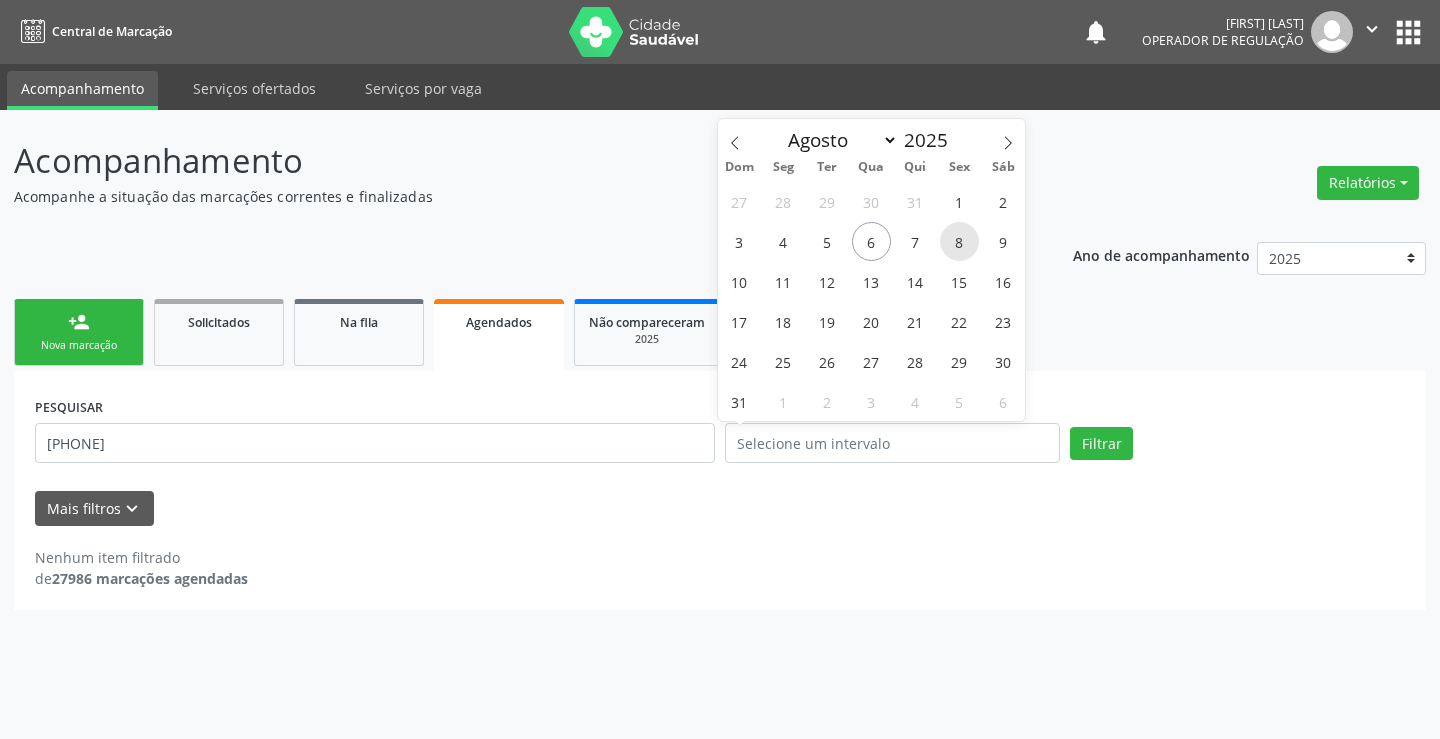click on "8" at bounding box center [959, 241] 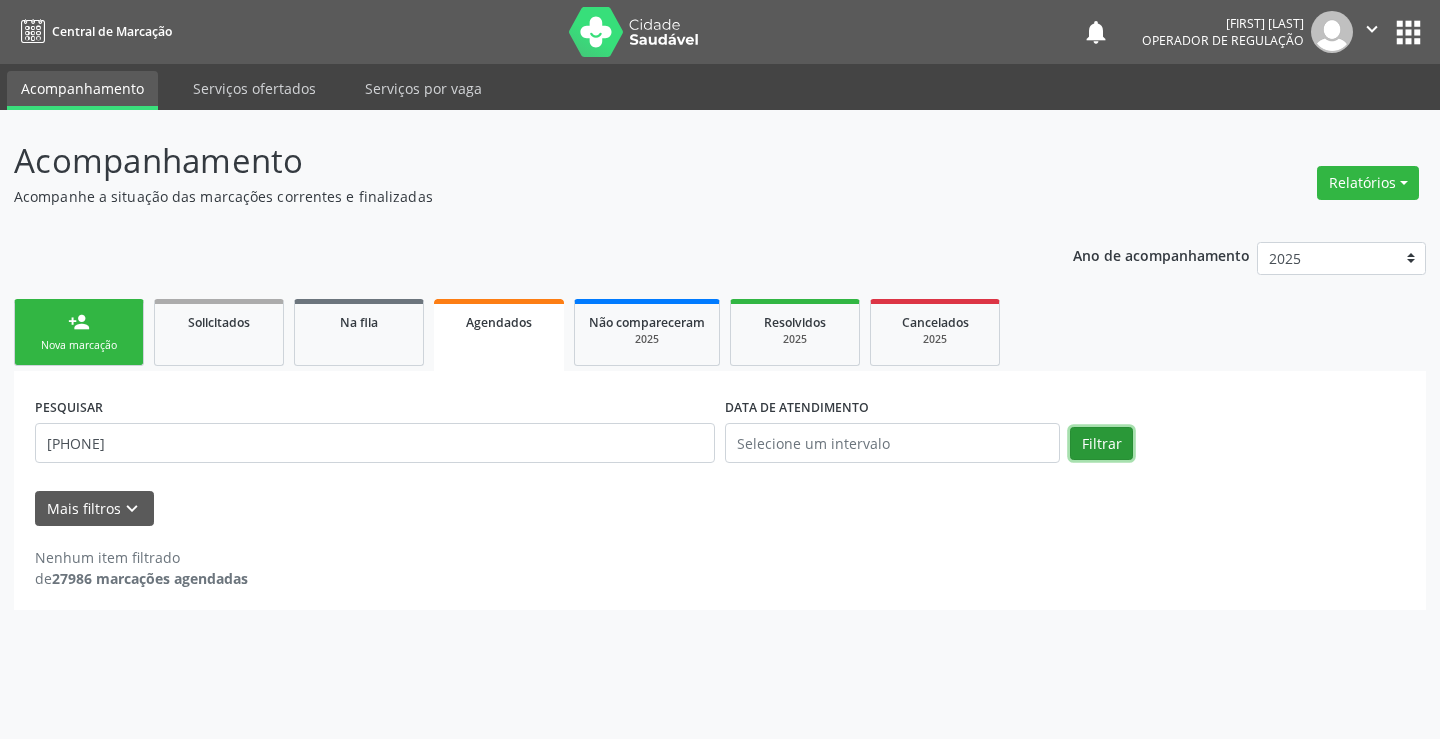 click on "Filtrar" at bounding box center [1101, 444] 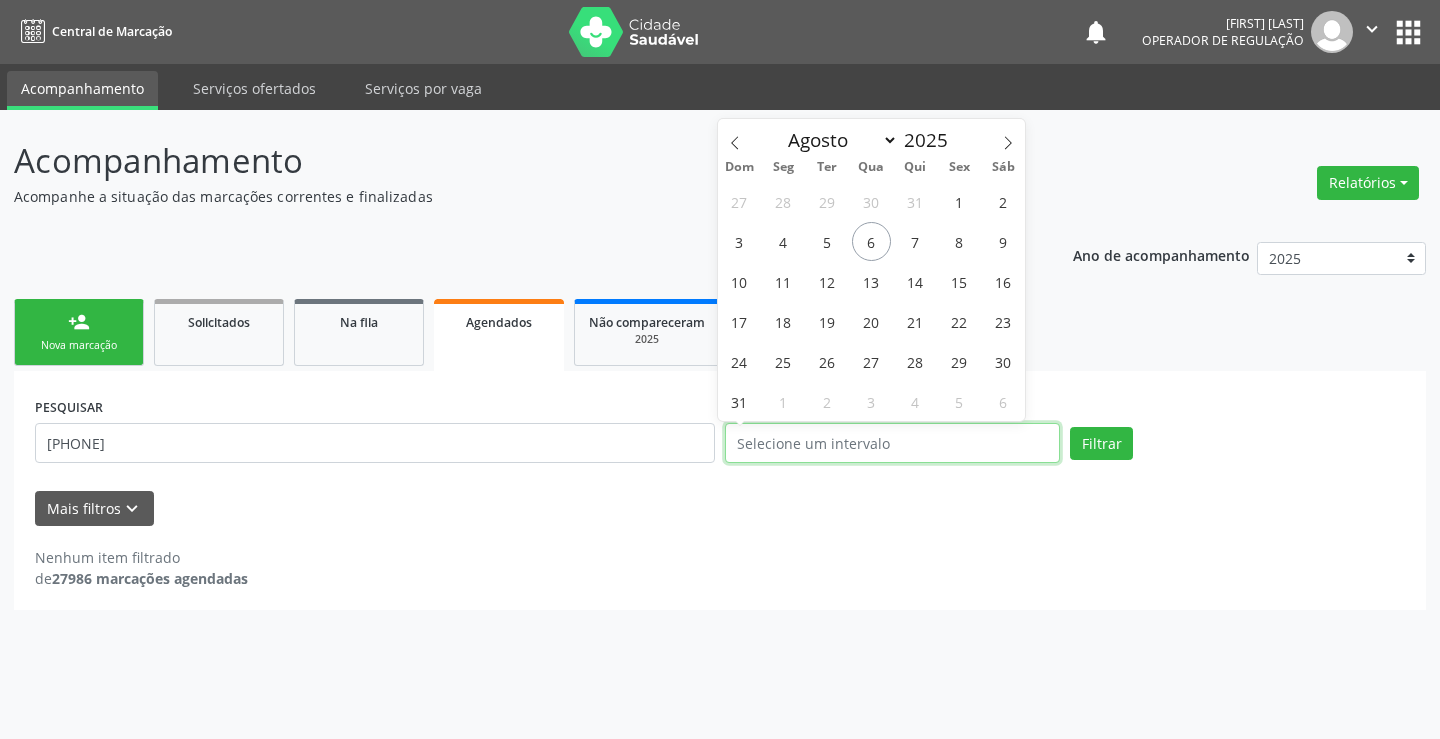 click at bounding box center [892, 443] 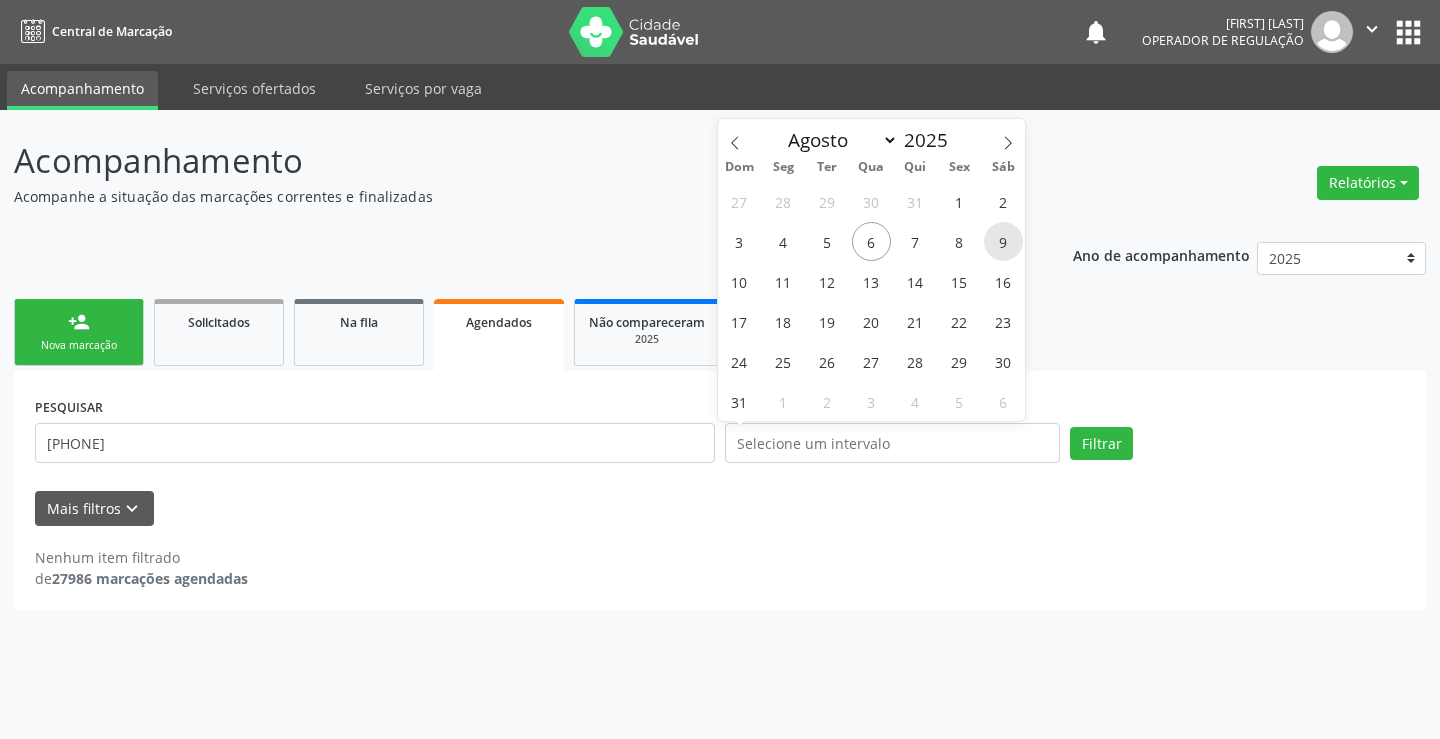 click on "9" at bounding box center (1003, 241) 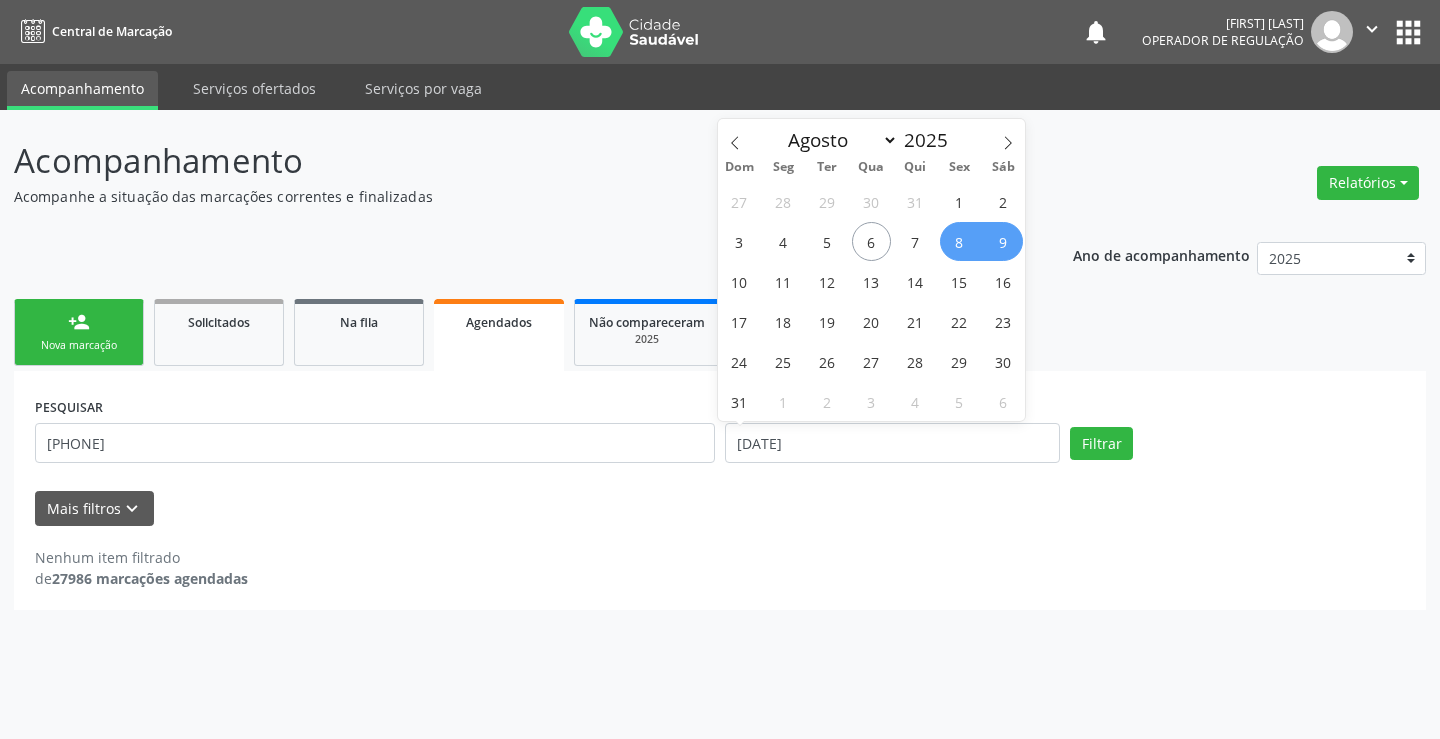 click on "8" at bounding box center (959, 241) 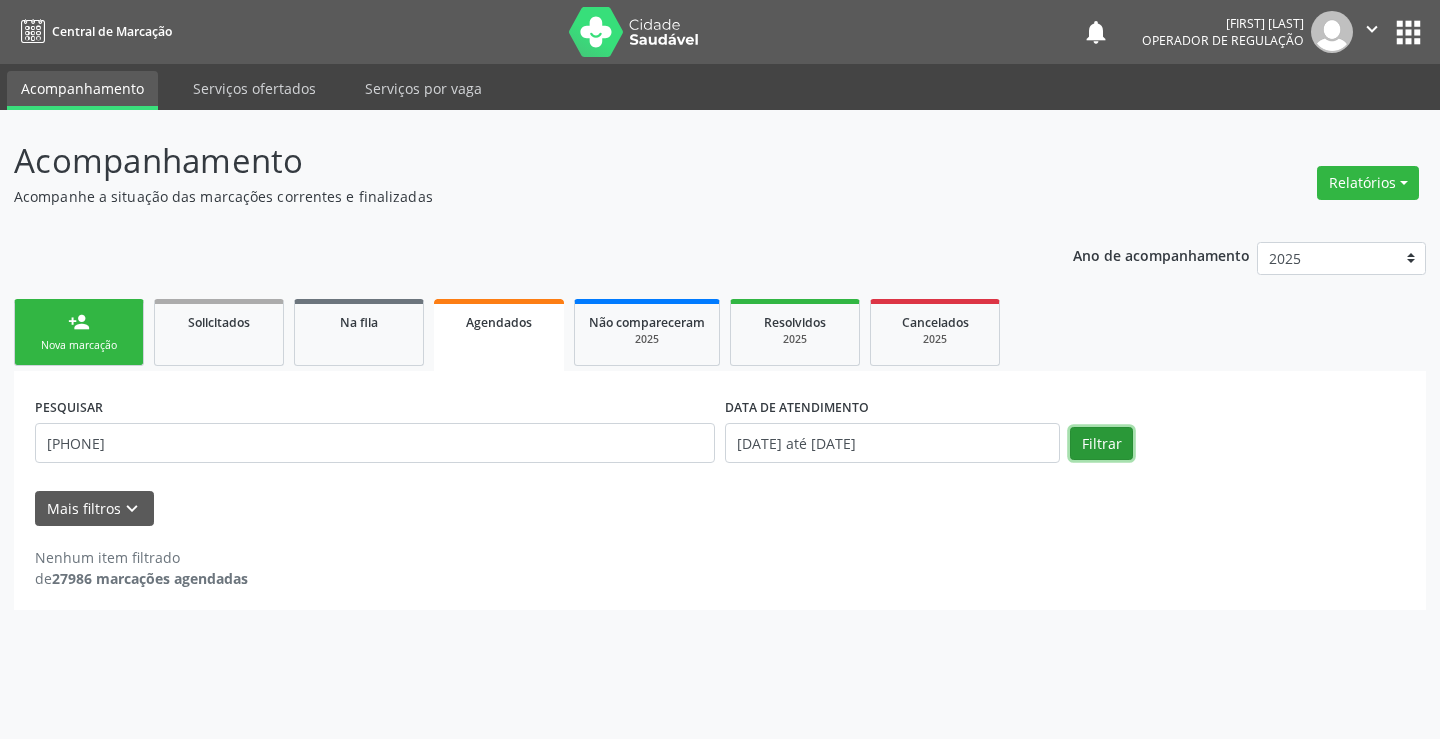 click on "Filtrar" at bounding box center [1101, 444] 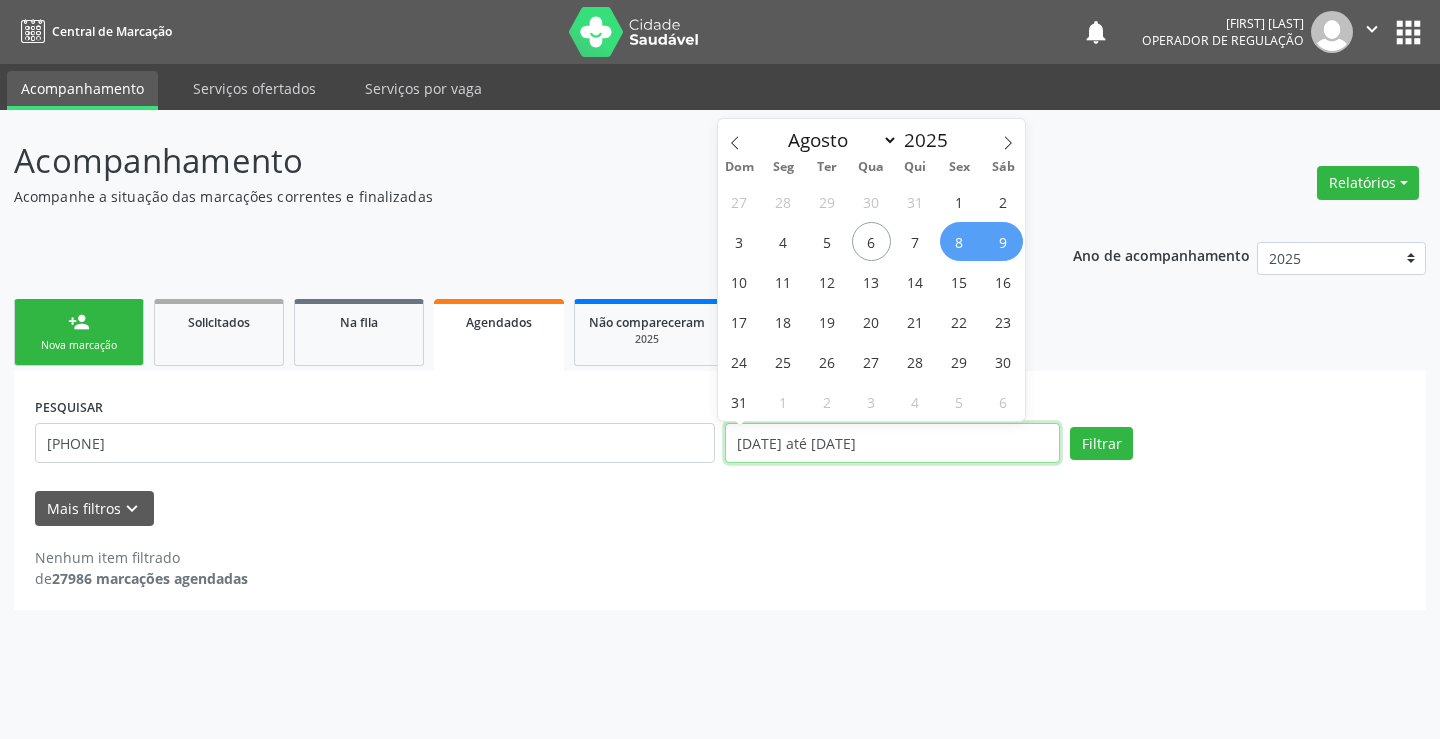 click on "[DATE] até [DATE]" at bounding box center (892, 443) 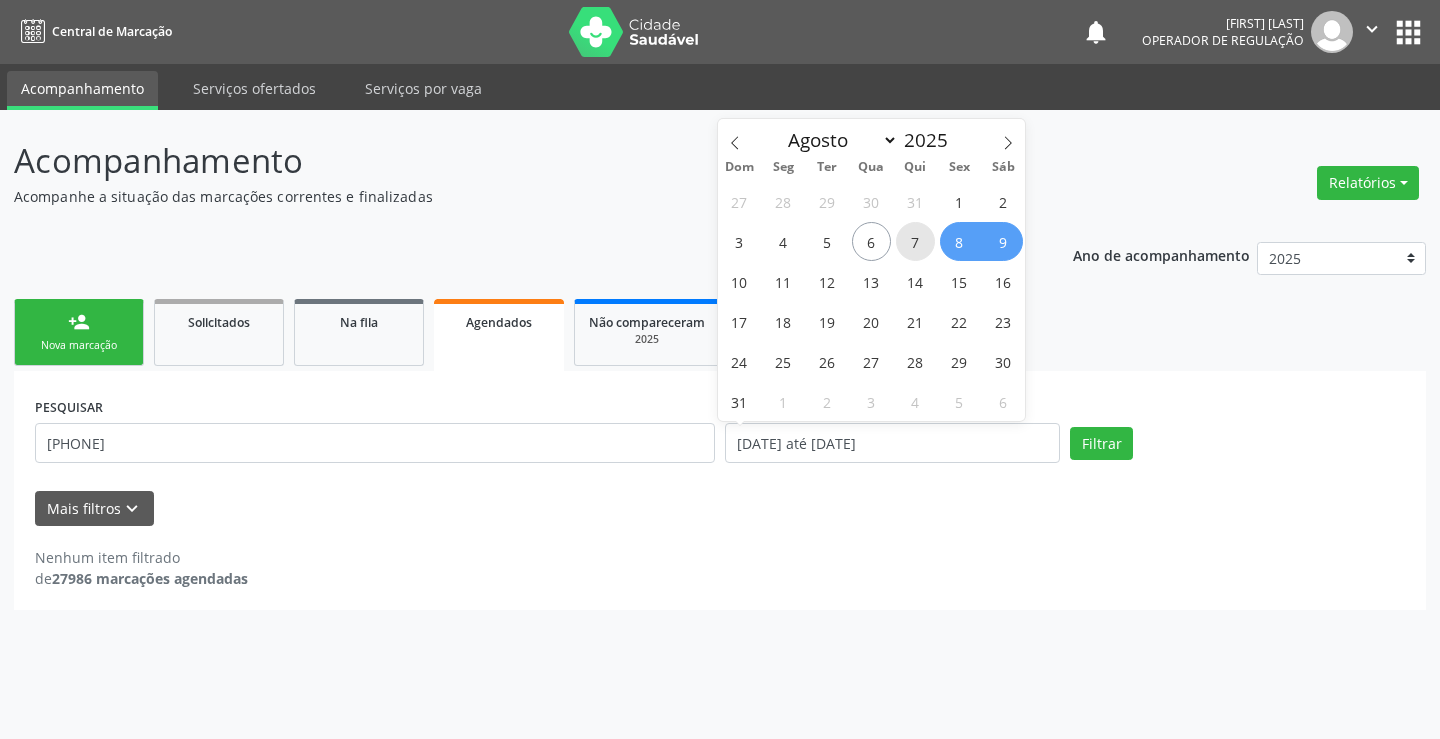 click on "7" at bounding box center [915, 241] 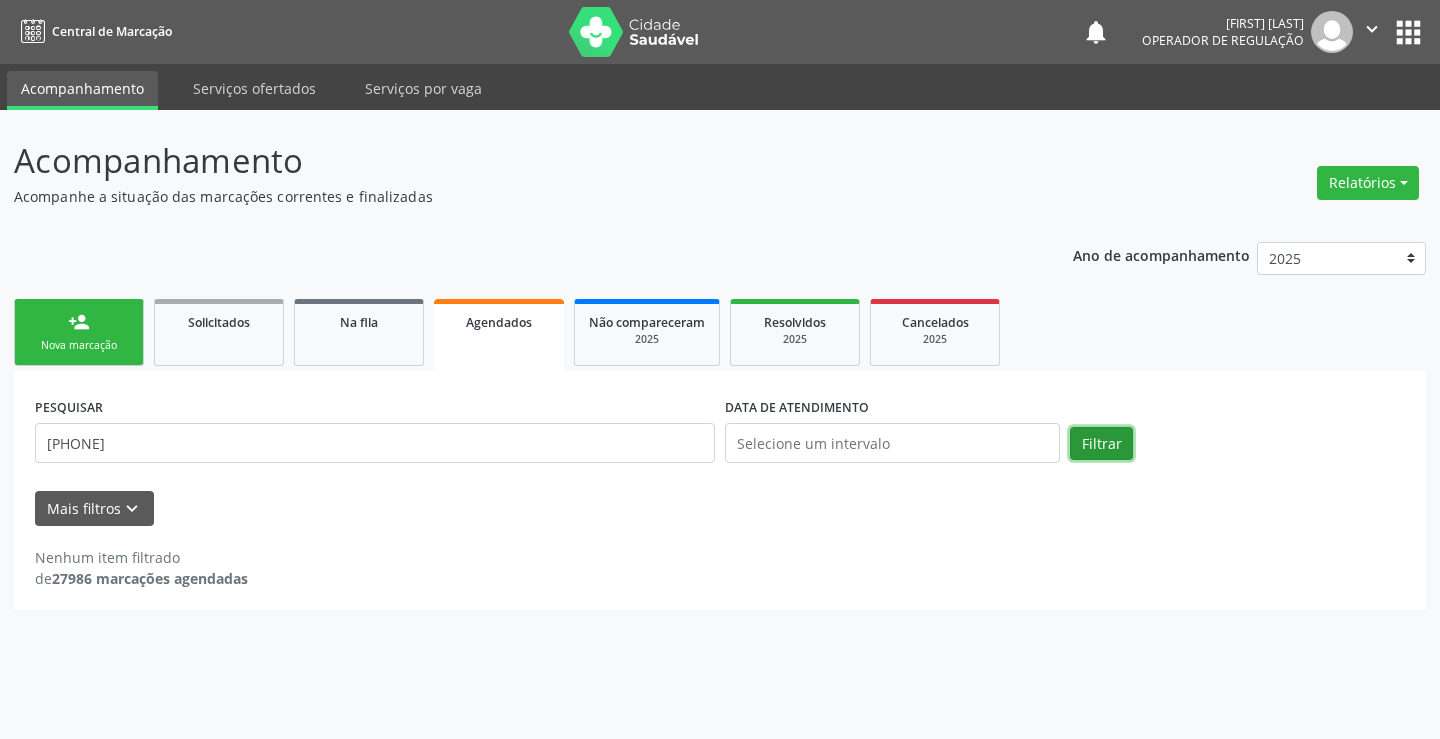 click on "Filtrar" at bounding box center (1101, 444) 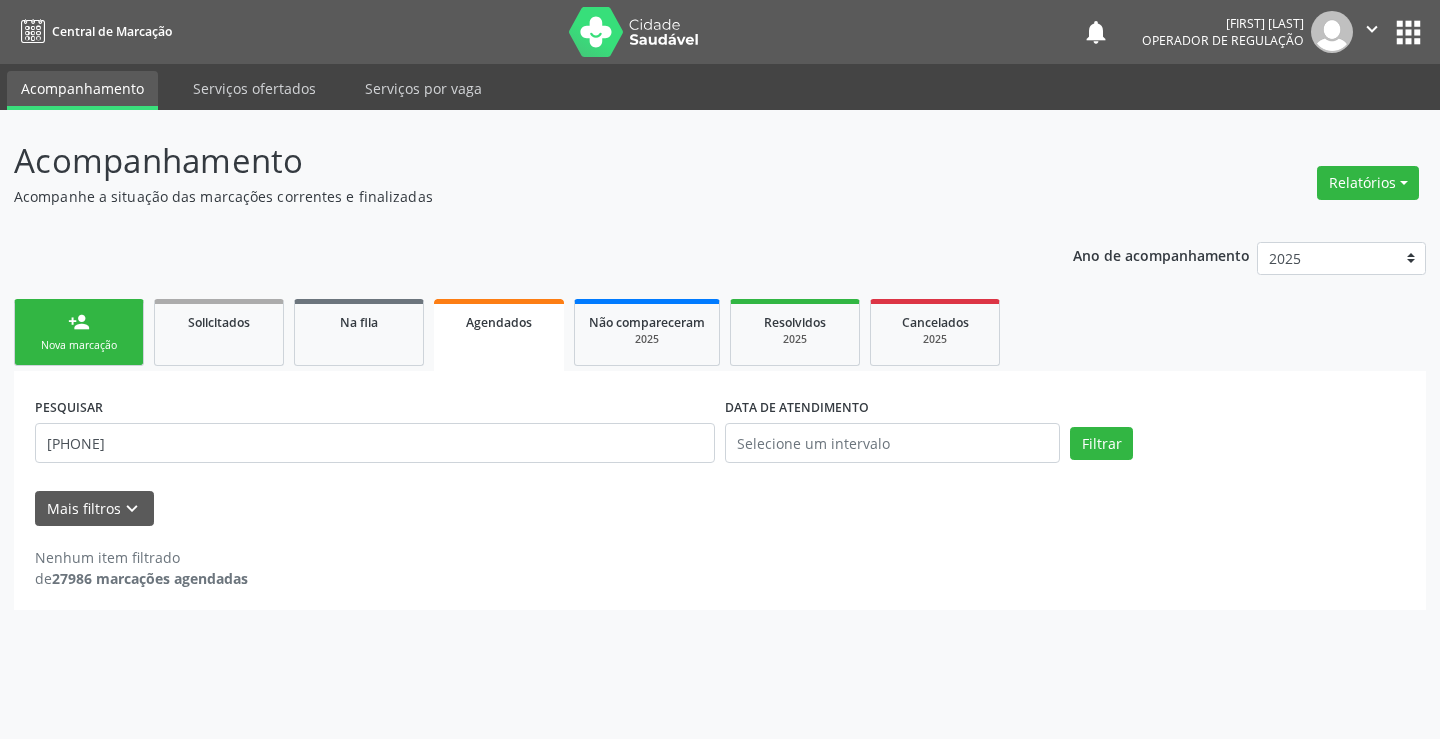 click on "Agendados" at bounding box center [499, 335] 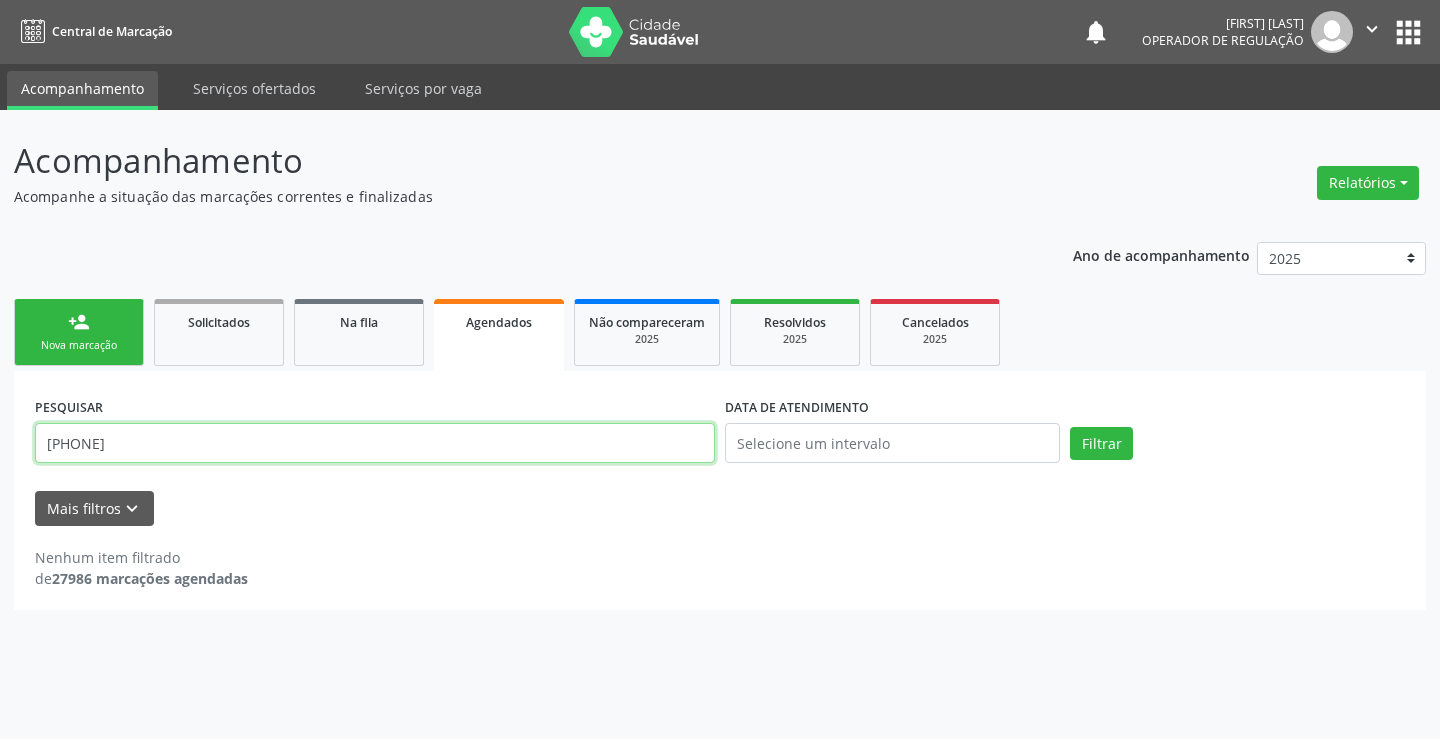 click on "[PHONE]" at bounding box center [375, 443] 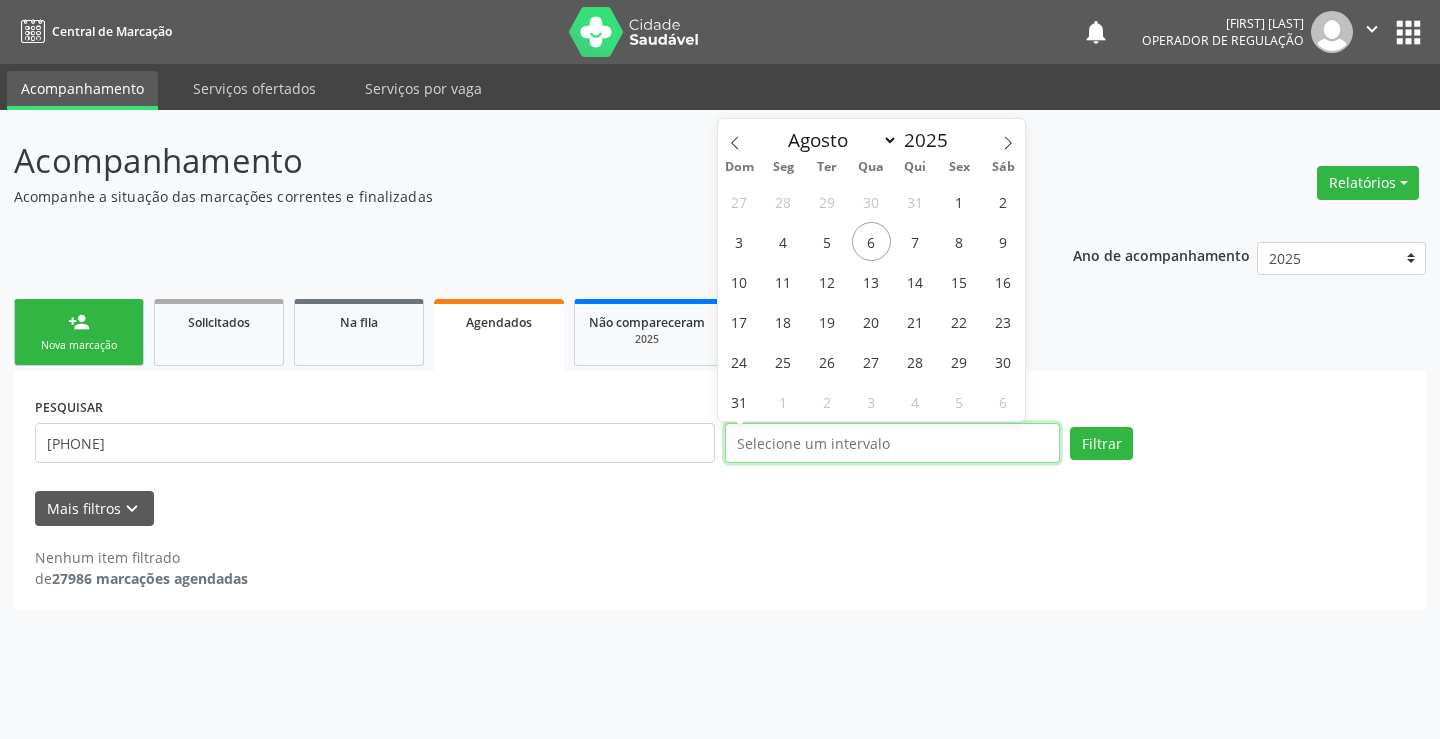 click at bounding box center (892, 443) 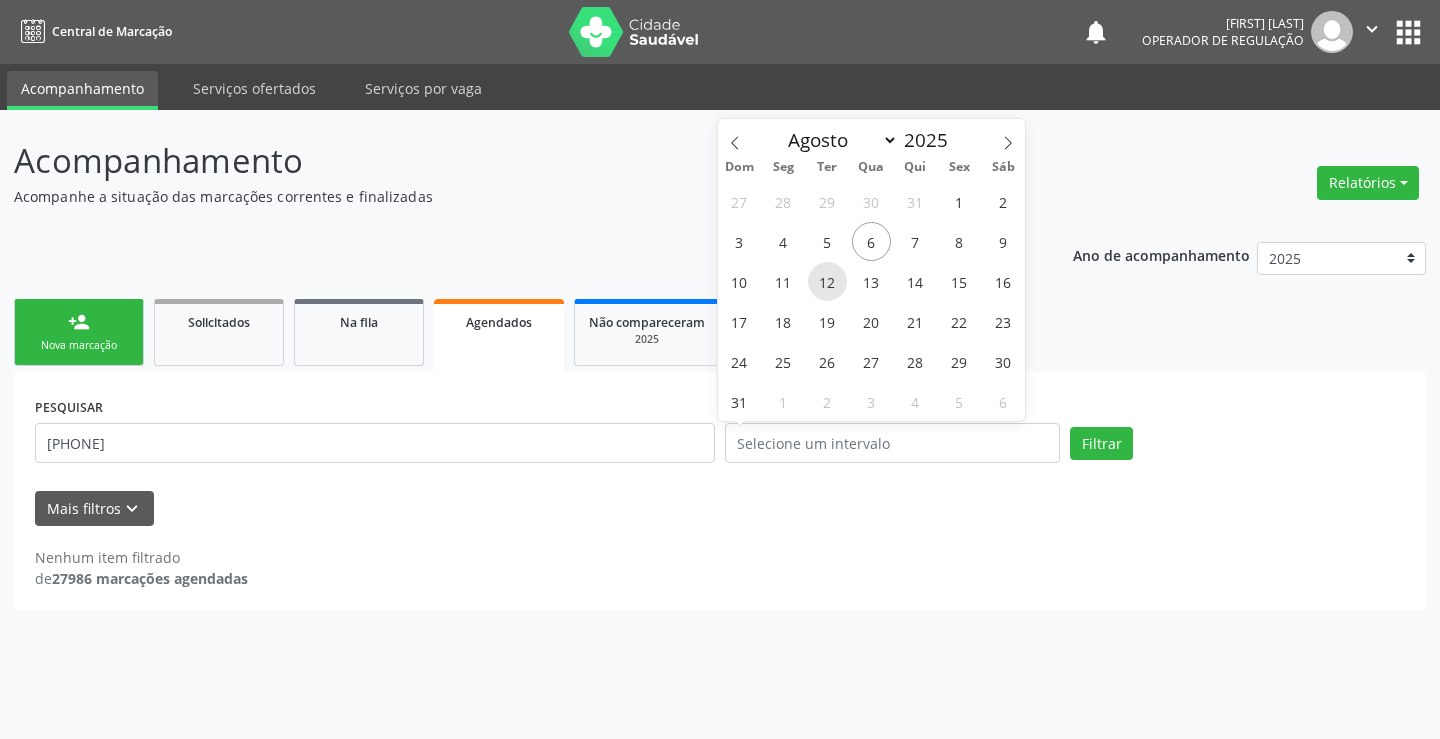 click on "12" at bounding box center [827, 281] 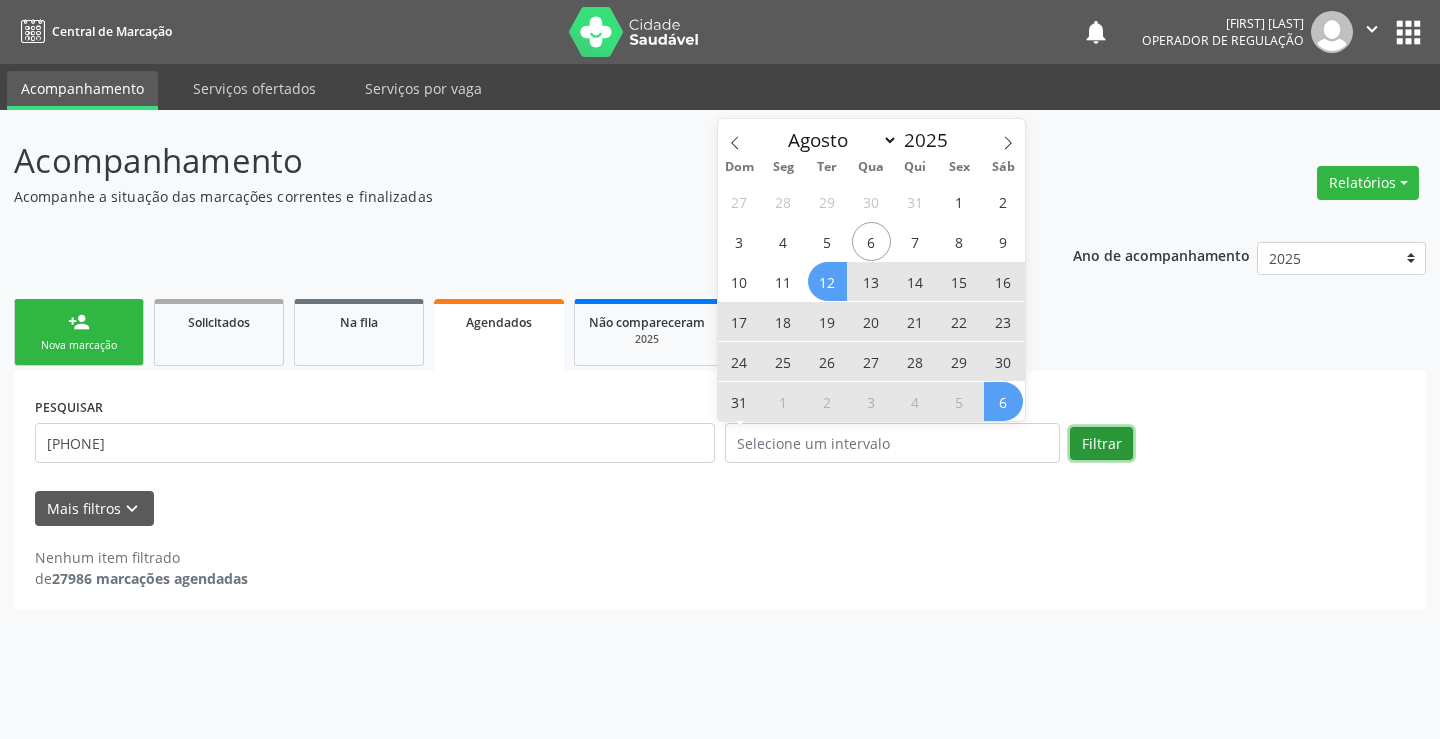 click on "Filtrar" at bounding box center [1101, 444] 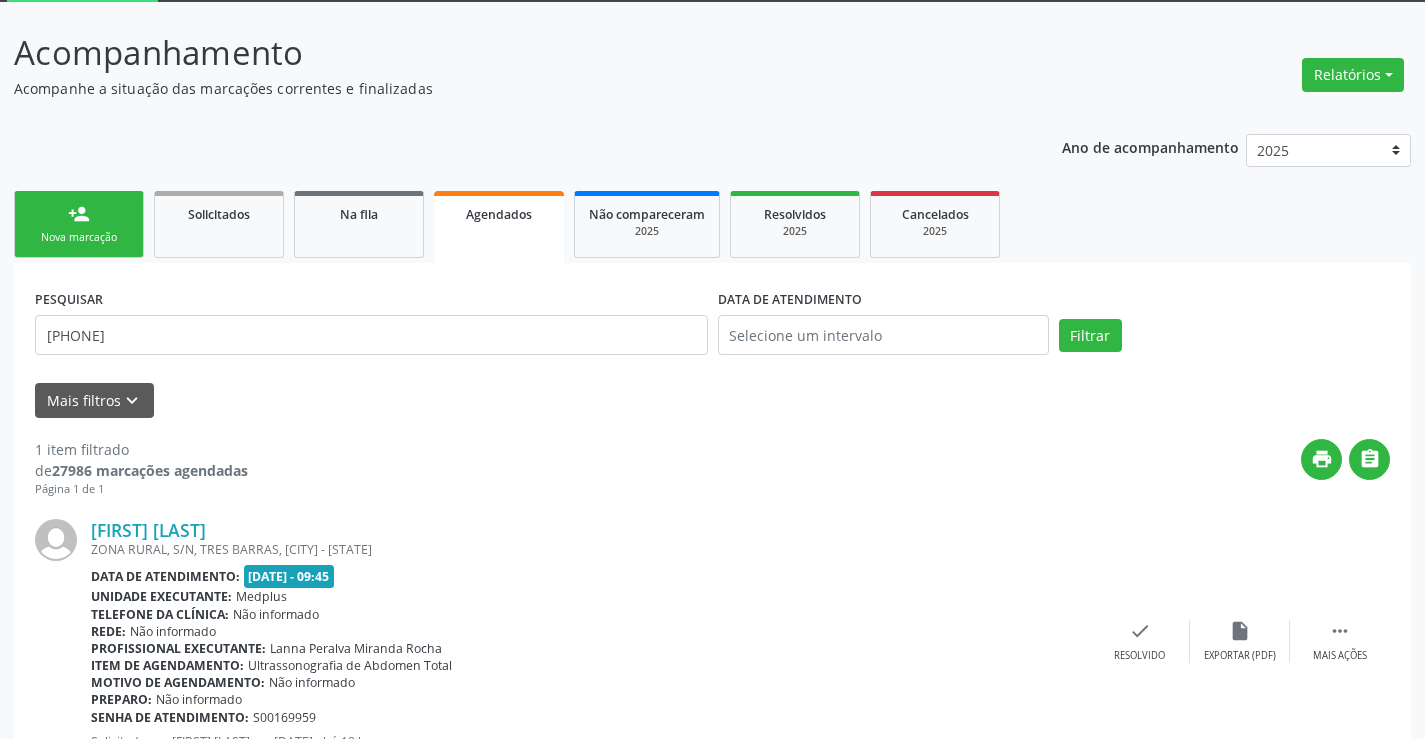 scroll, scrollTop: 189, scrollLeft: 0, axis: vertical 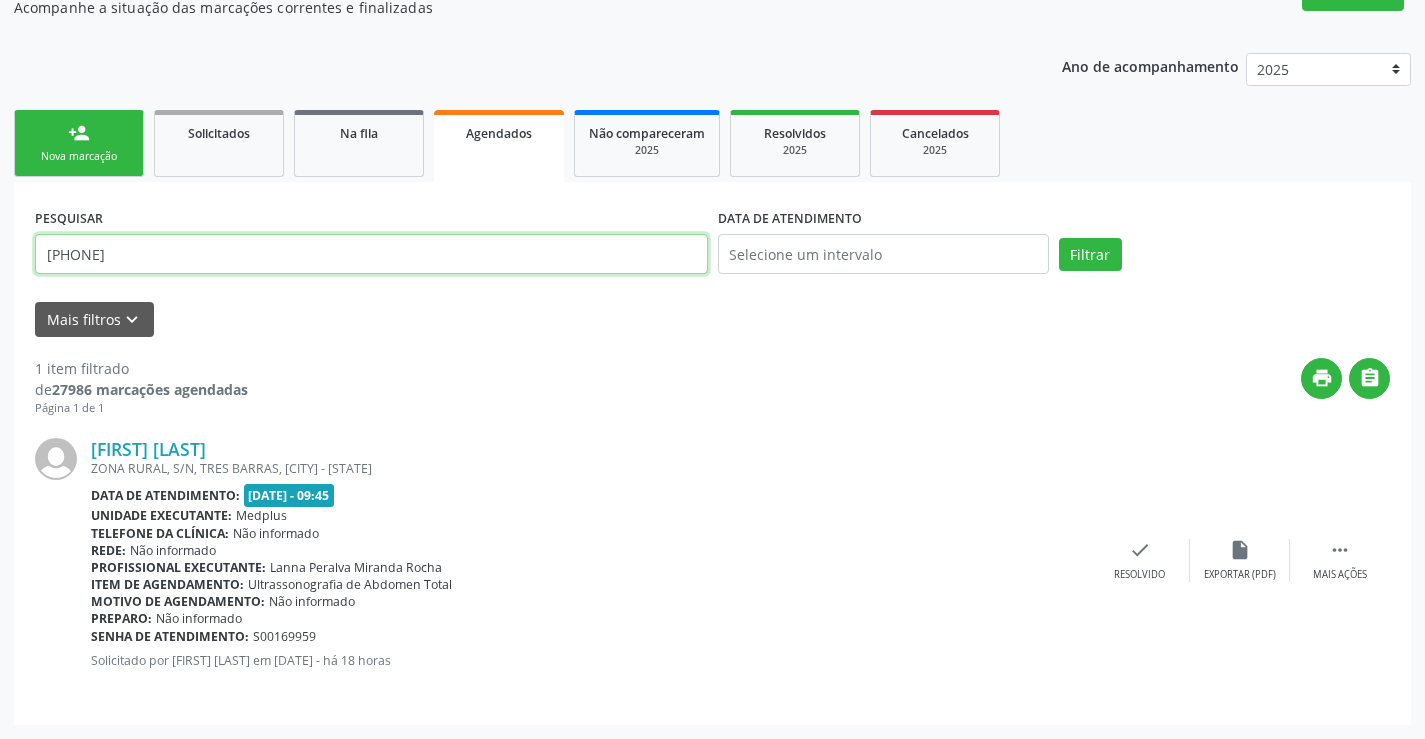 click on "[PHONE]" at bounding box center (371, 254) 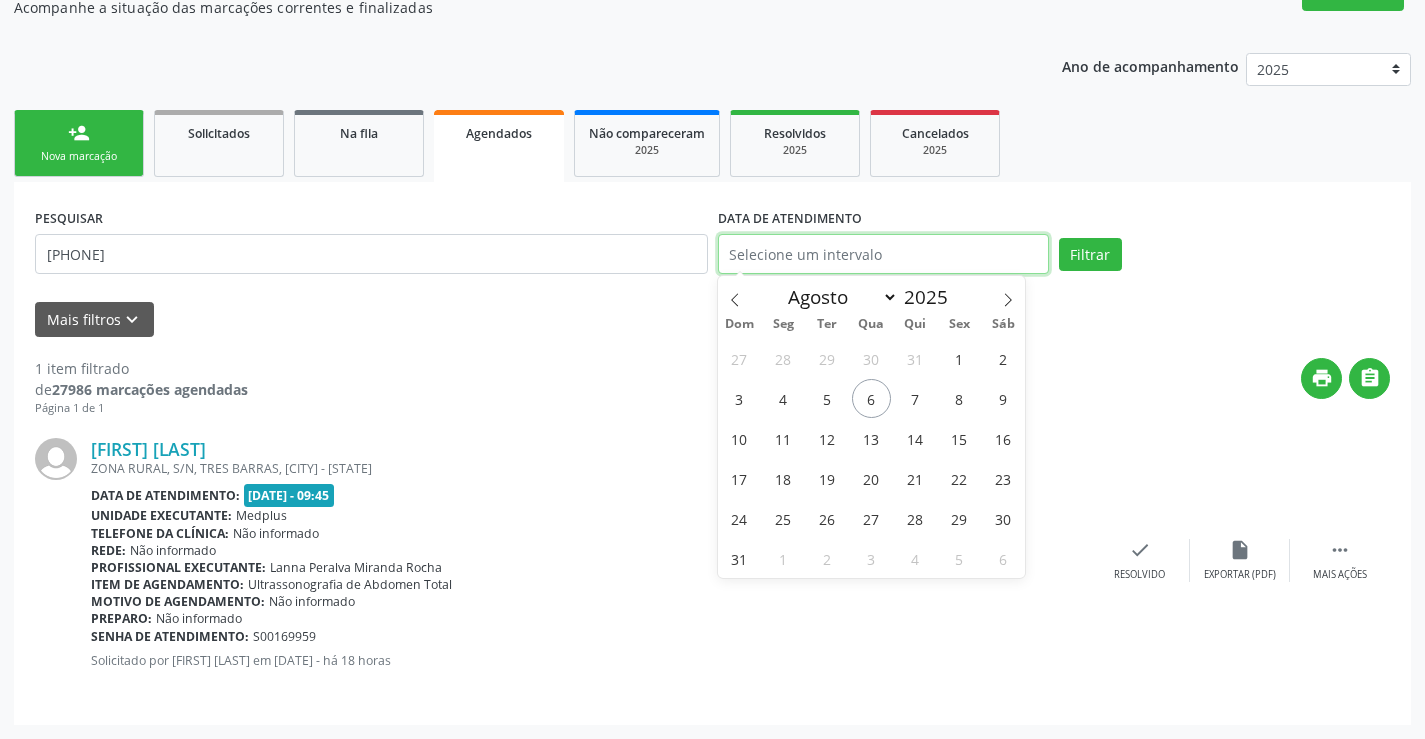 click at bounding box center [883, 254] 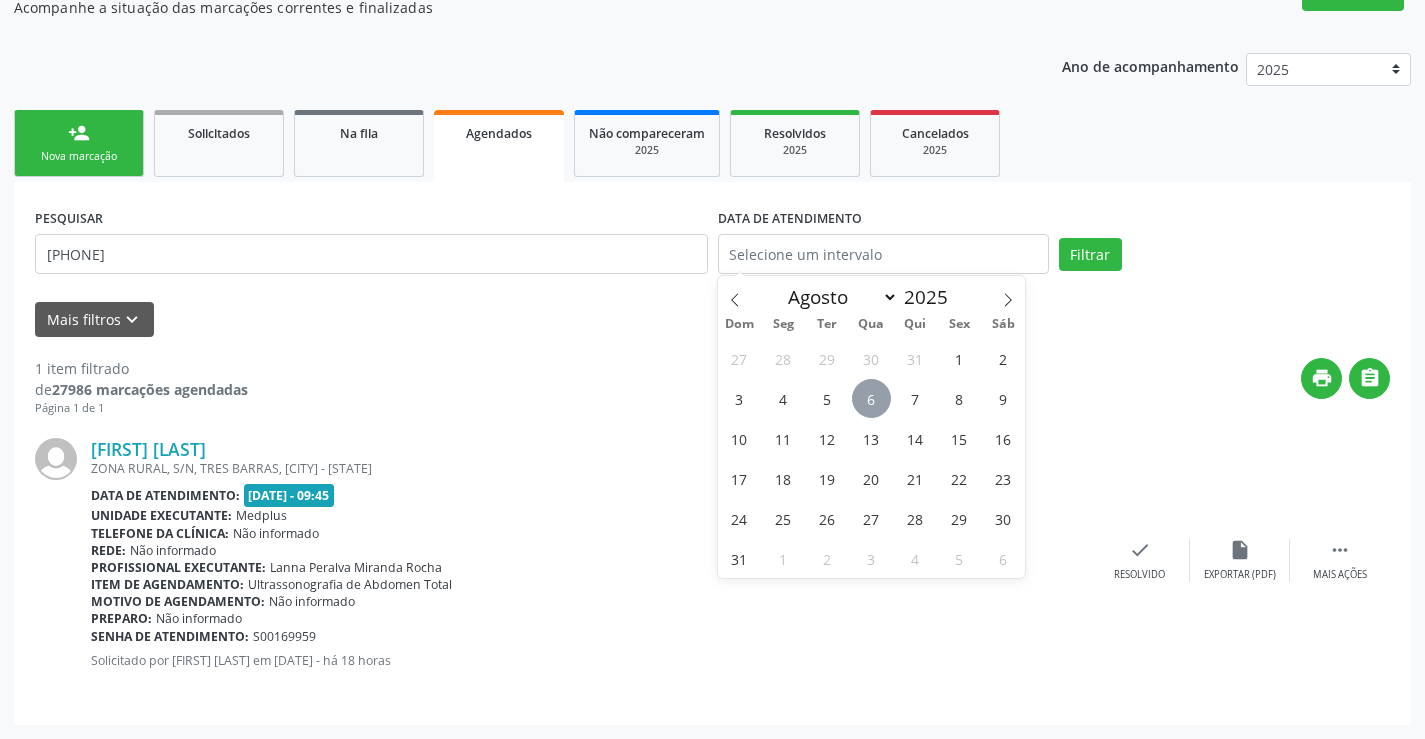 click on "6" at bounding box center [871, 398] 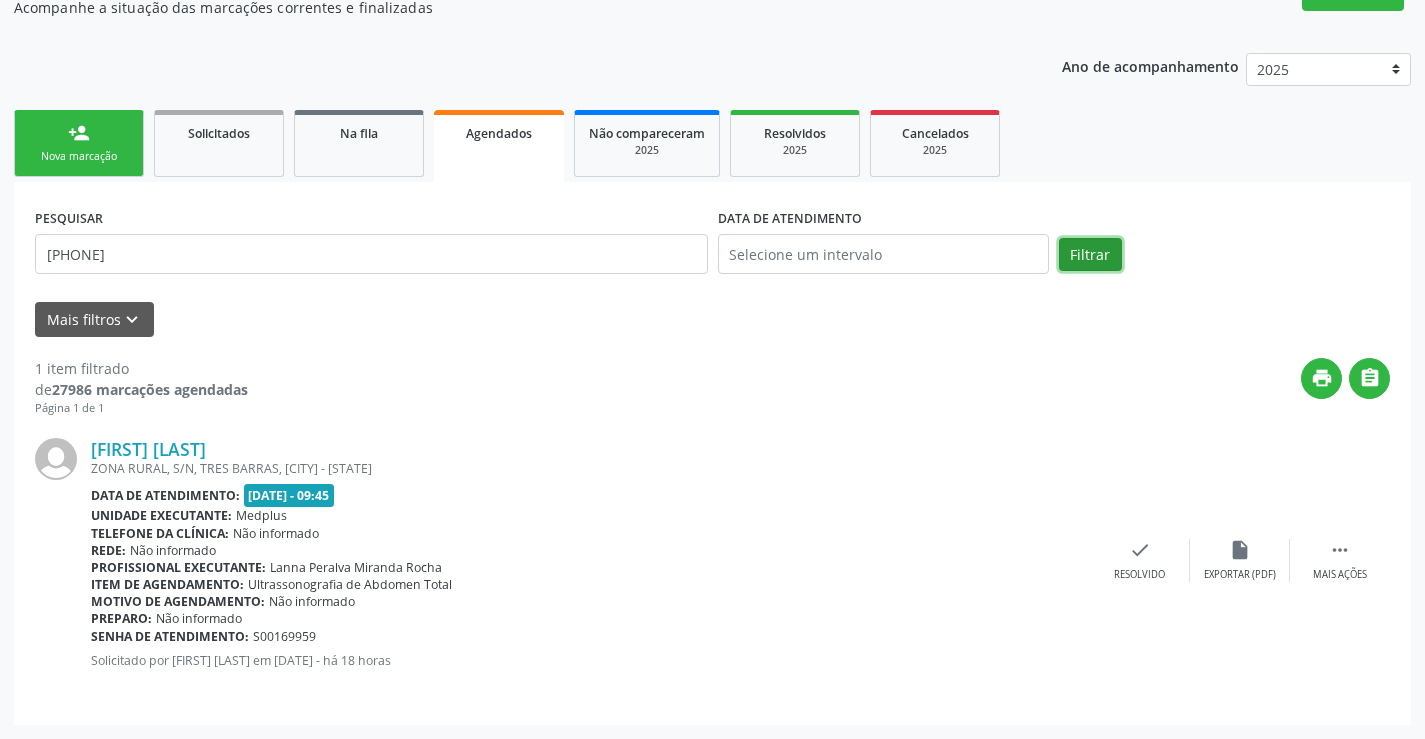 drag, startPoint x: 1106, startPoint y: 261, endPoint x: 1099, endPoint y: 246, distance: 16.552946 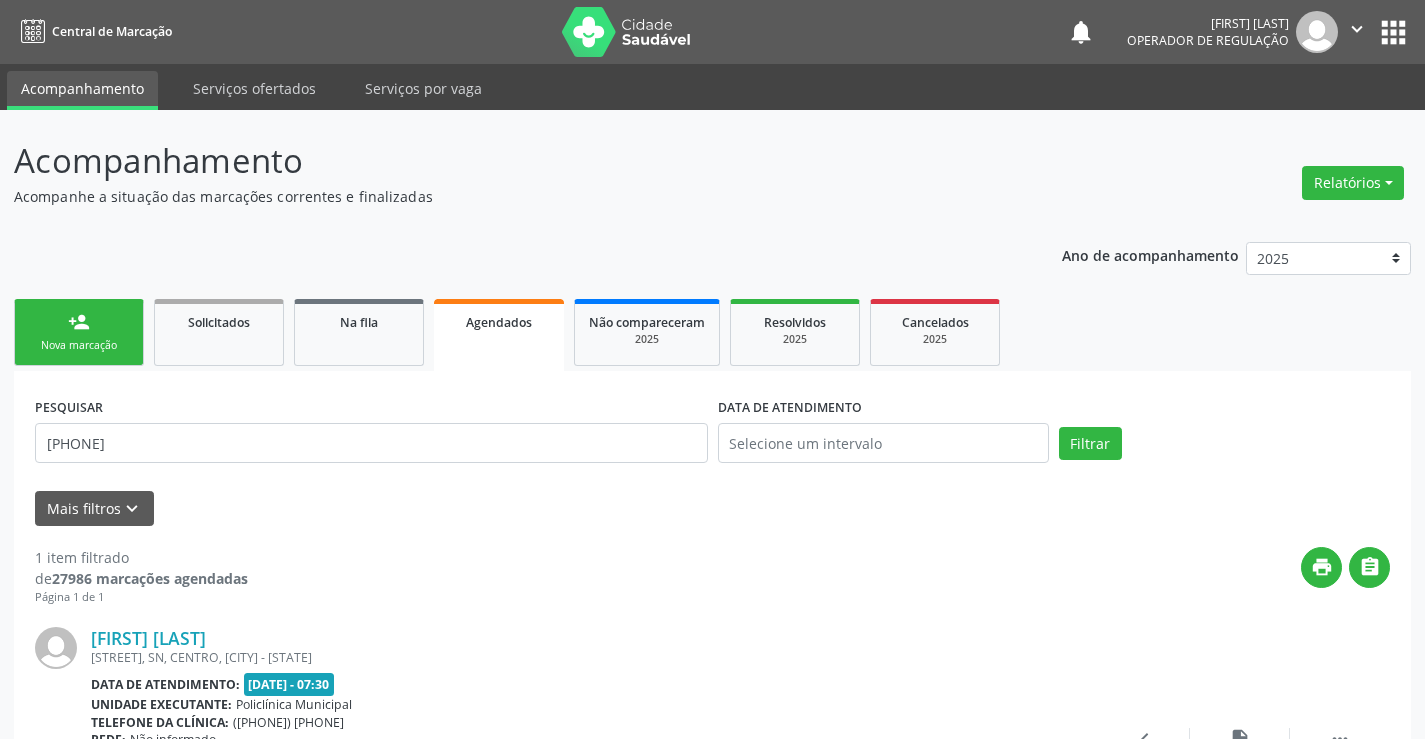 scroll, scrollTop: 189, scrollLeft: 0, axis: vertical 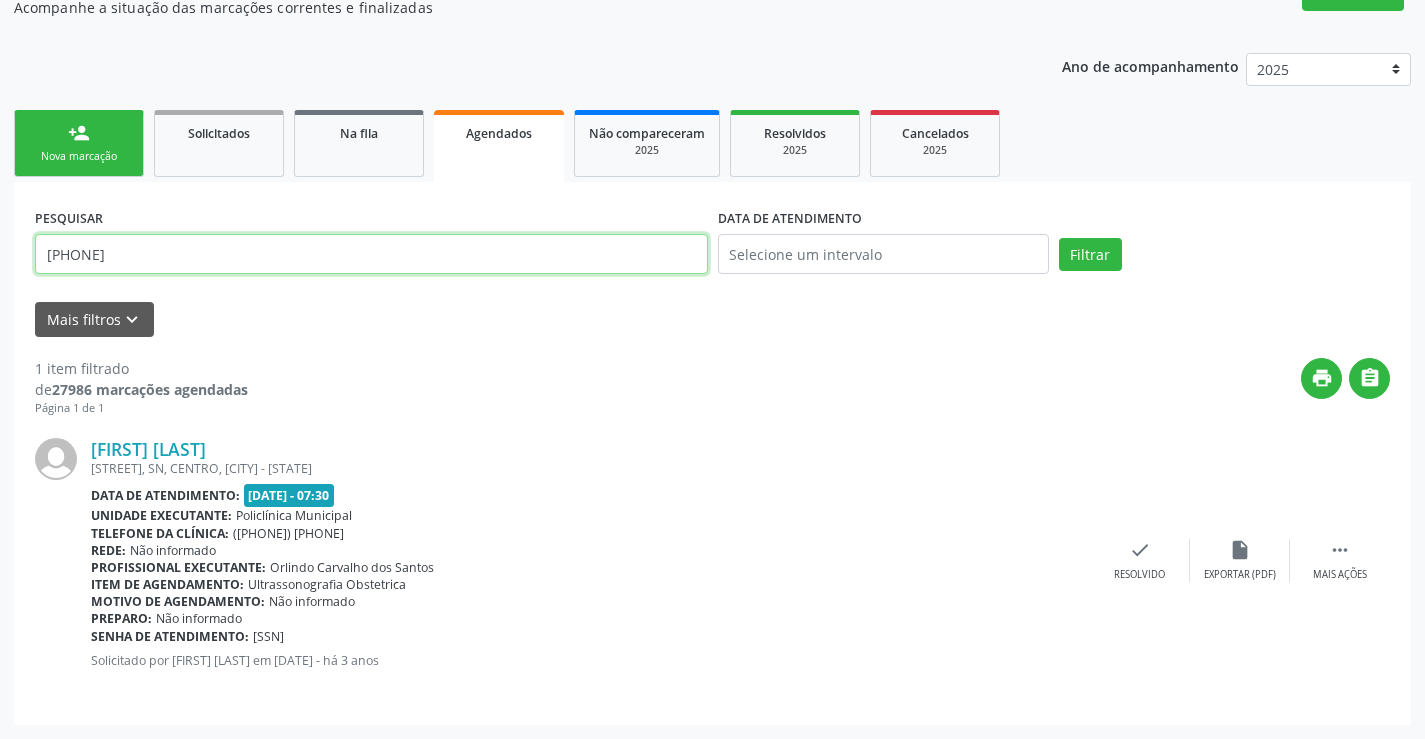click on "[PHONE]" at bounding box center [371, 254] 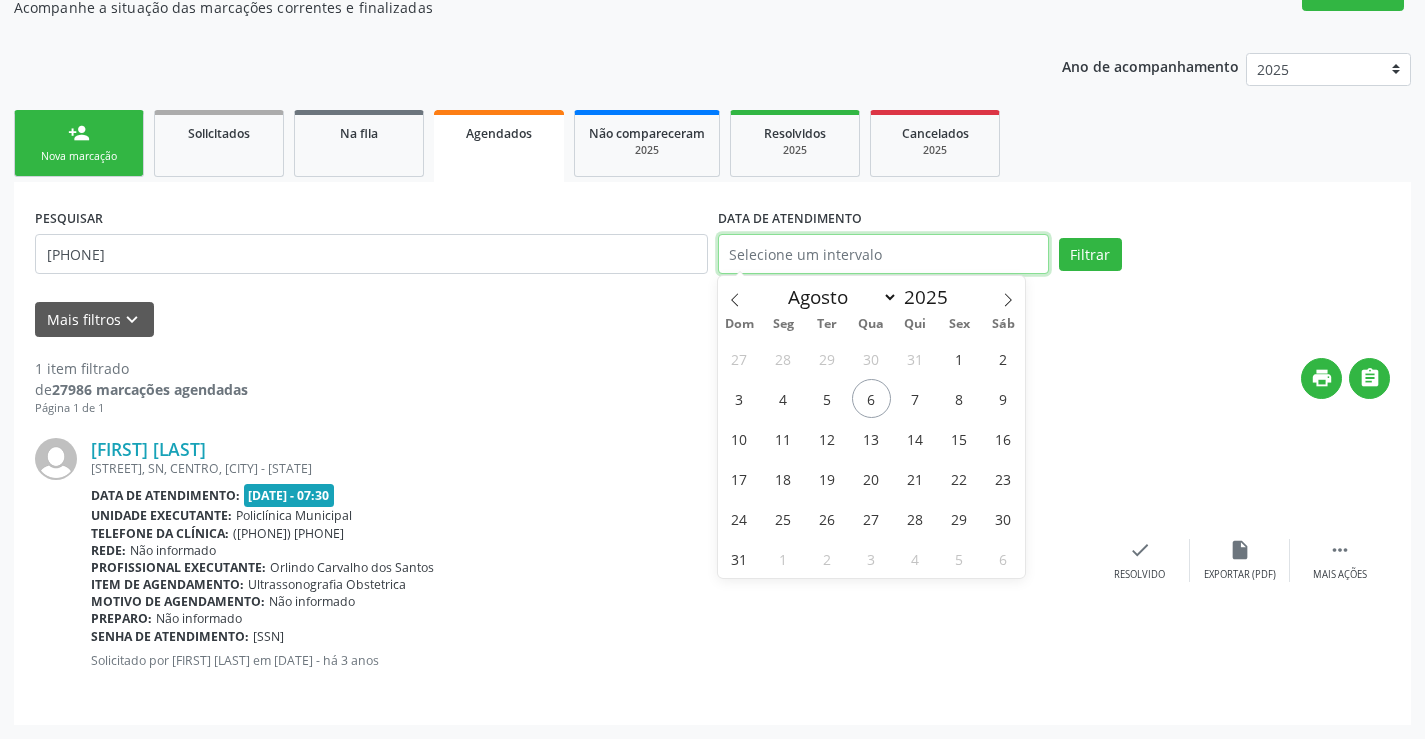 click at bounding box center (883, 254) 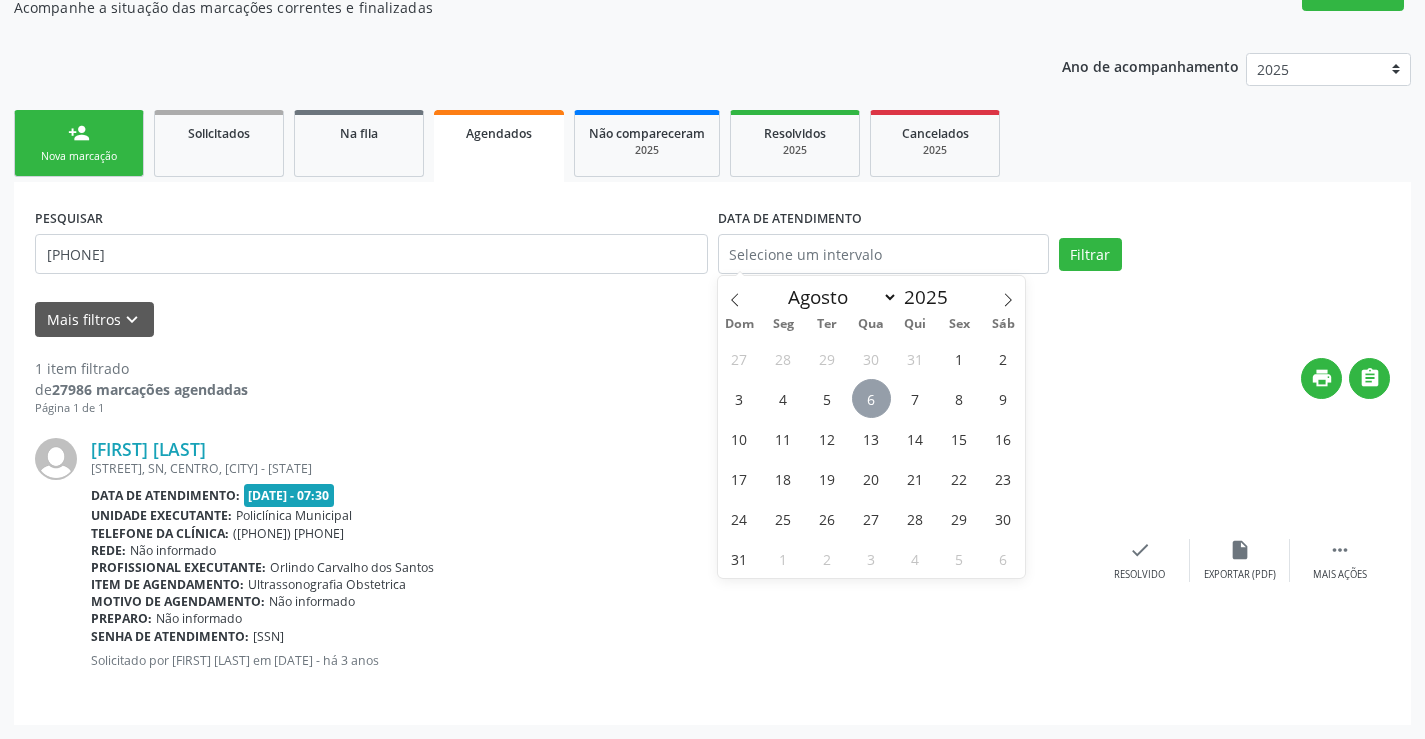 click on "6" at bounding box center [871, 398] 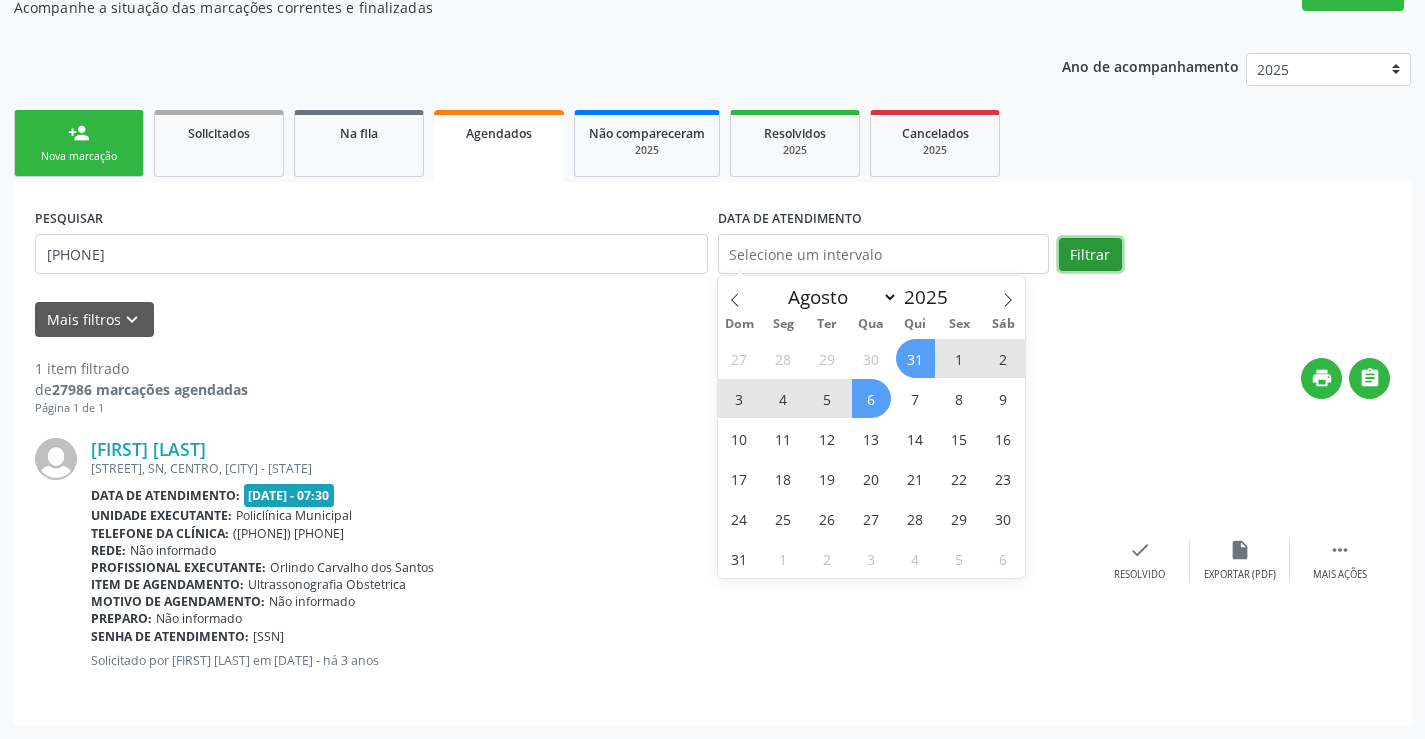 click on "Filtrar" at bounding box center [1090, 255] 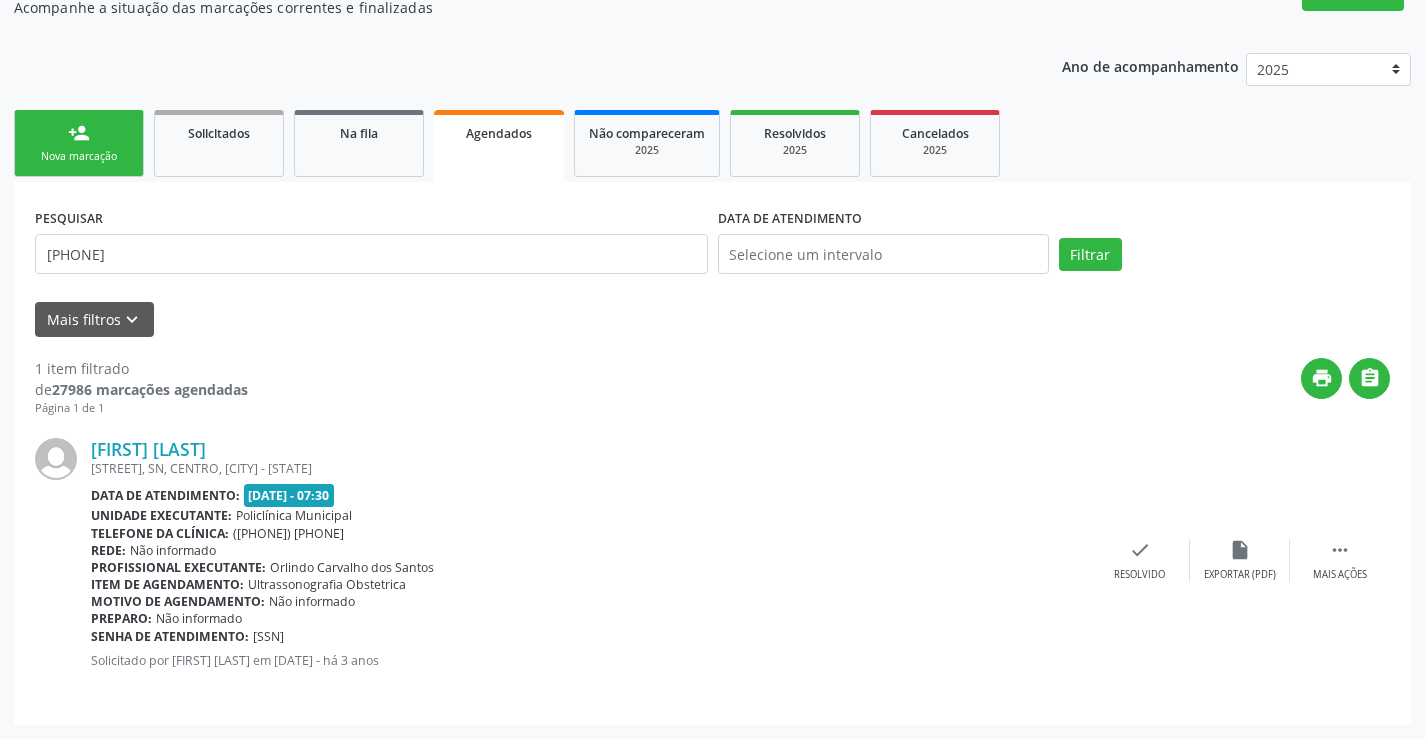 scroll, scrollTop: 89, scrollLeft: 0, axis: vertical 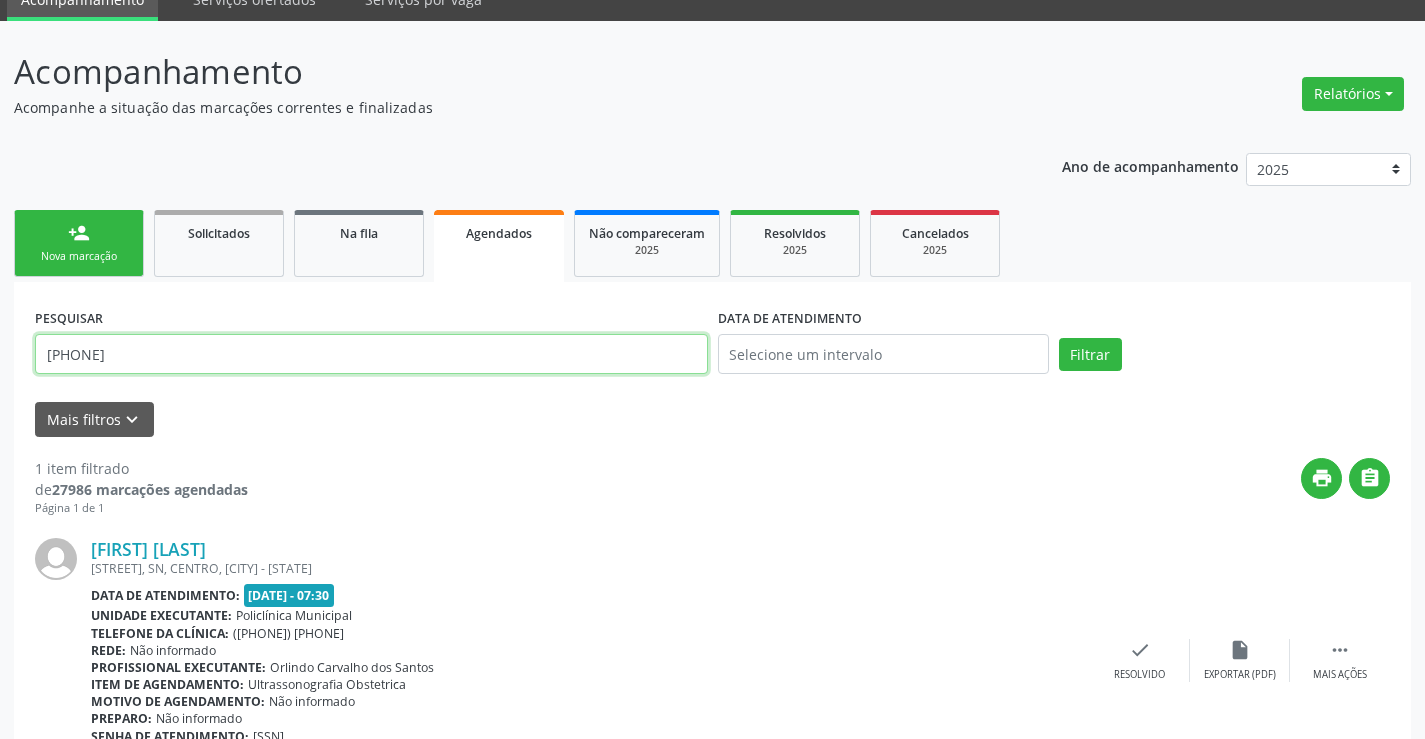 click on "[PHONE]" at bounding box center [371, 354] 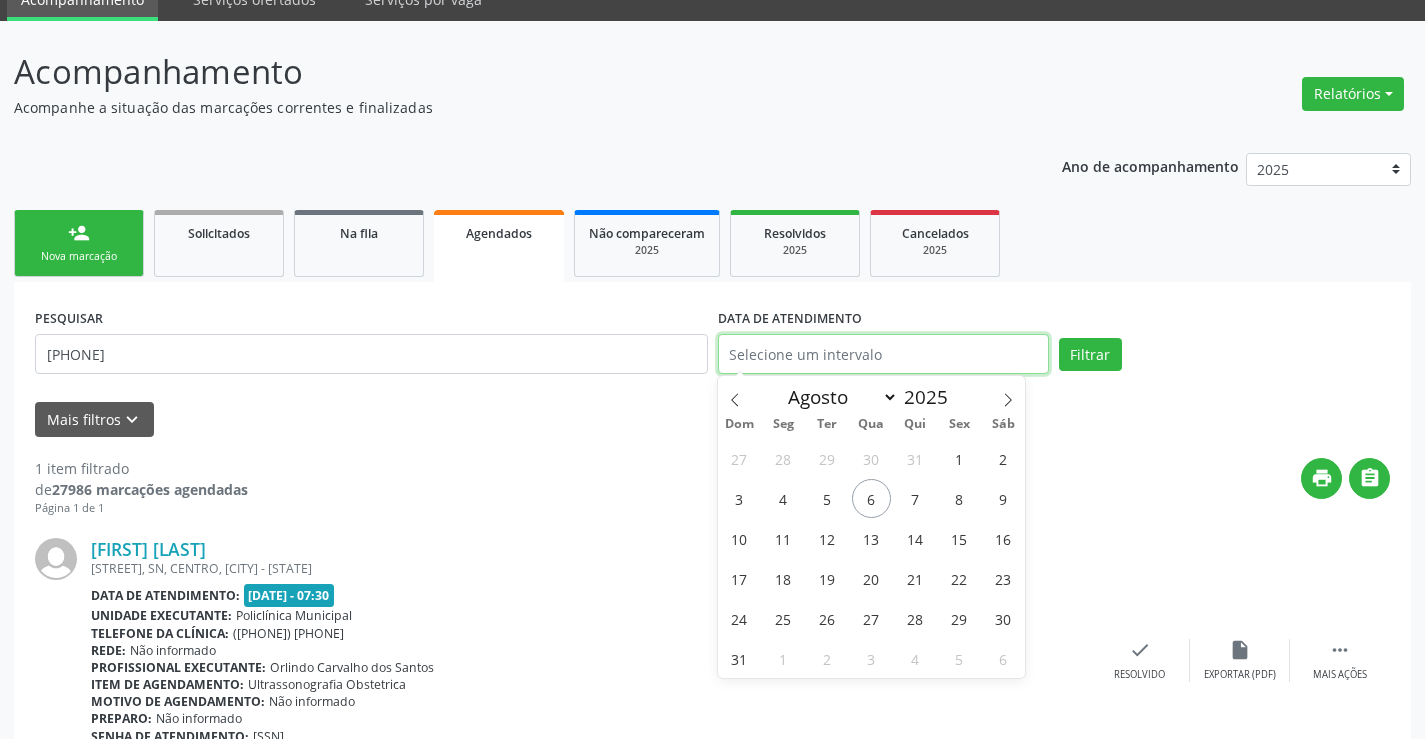 click at bounding box center (883, 354) 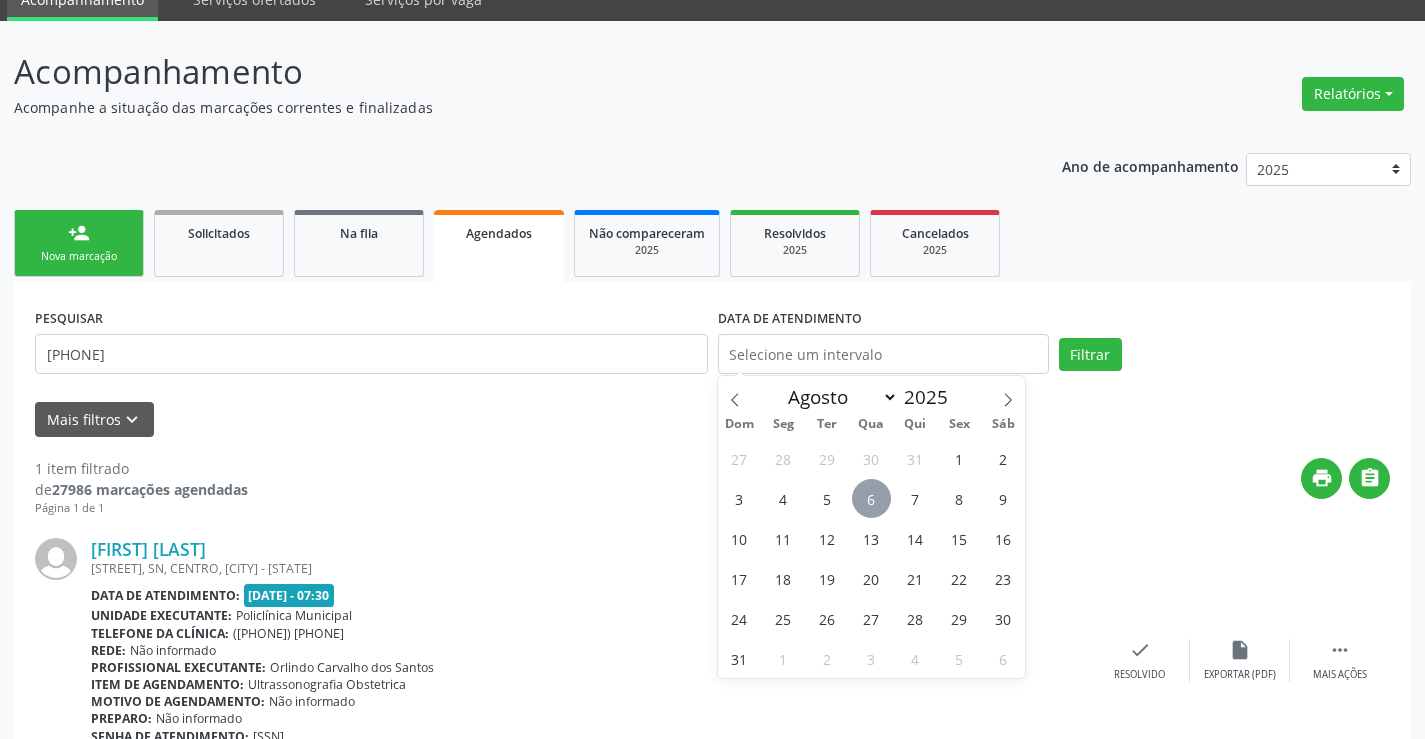 click on "6" at bounding box center [871, 498] 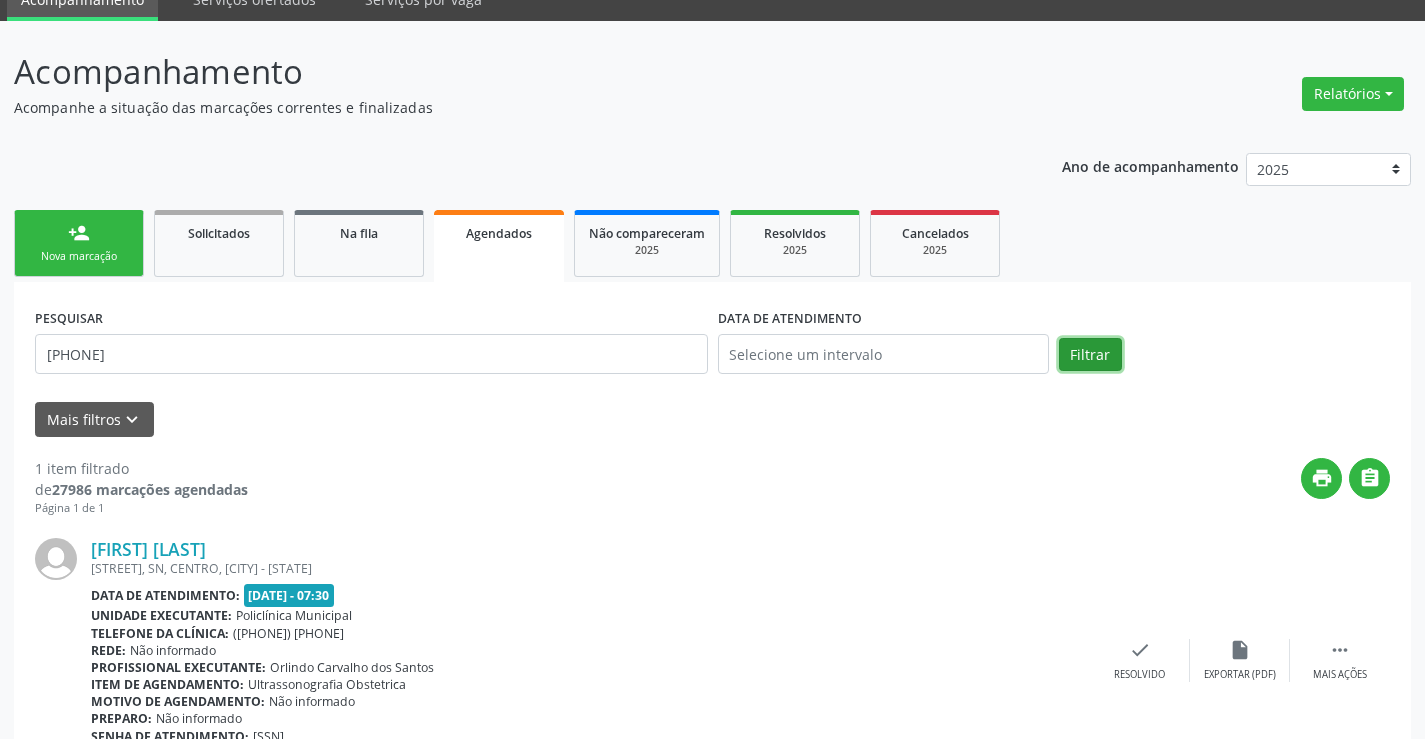 click on "Filtrar" at bounding box center [1090, 355] 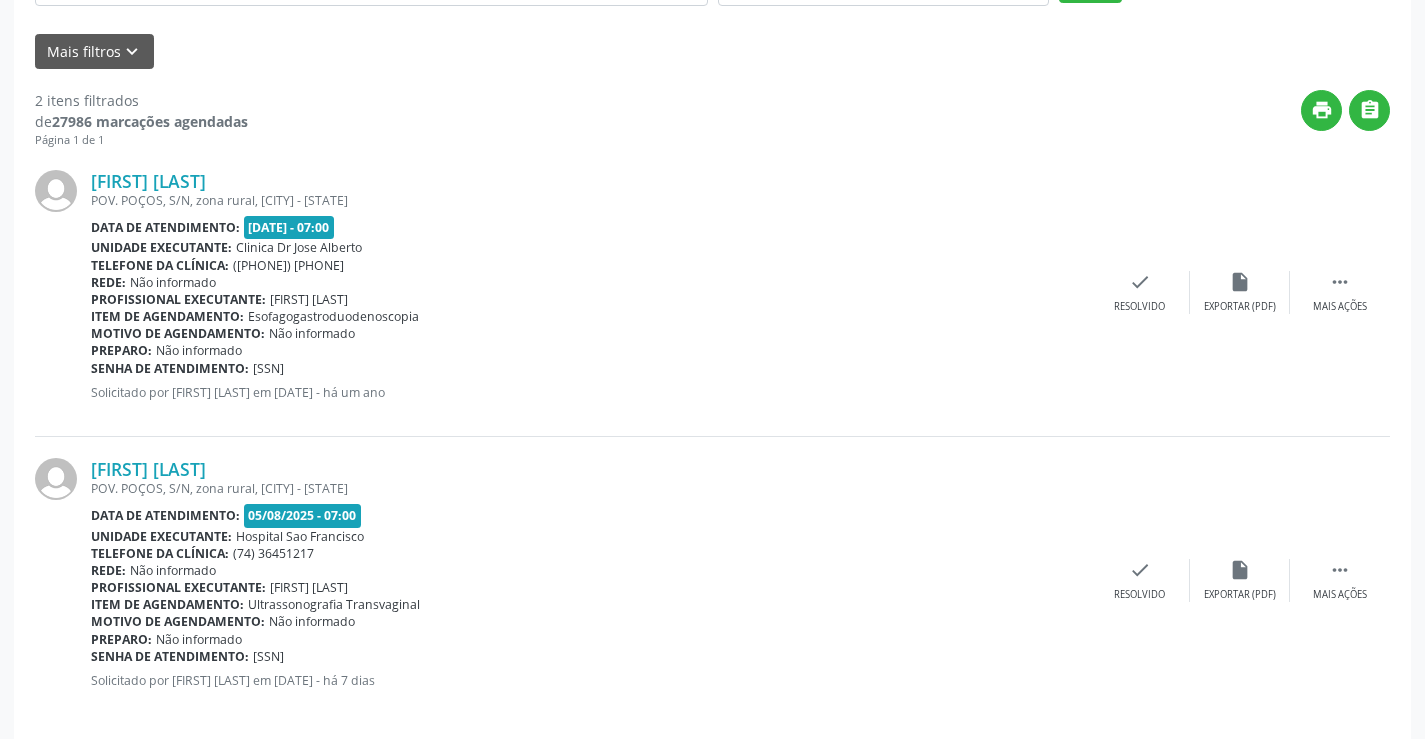 scroll, scrollTop: 477, scrollLeft: 0, axis: vertical 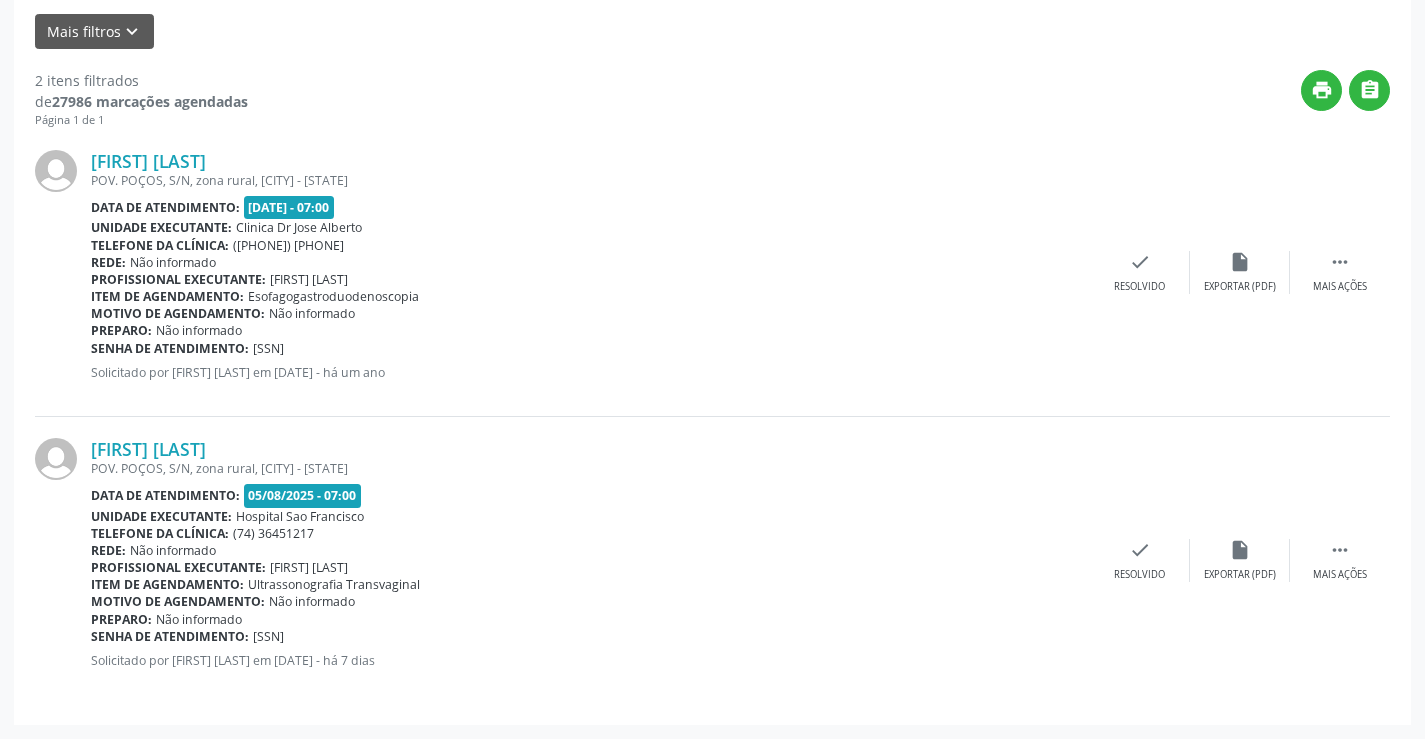 click on "[STREET], SN, CENTRO, [CITY] - [STATE]
Data de atendimento:
[DATE] - 07:00
Unidade executante:
[HOSPITAL NAME]
Telefone da clínica:
([PHONE]) [PHONE]
Rede:
Não informado
Profissional executante:
[FIRST] [LAST]
Item de agendamento:
Ultrassonografia Transvaginal
Motivo de agendamento:
Não informado
Preparo:
Não informado
Senha de atendimento:
[SSN]
Solicitado por [FIRST] [LAST] em [DATE] - 7 dias" at bounding box center (590, 560) 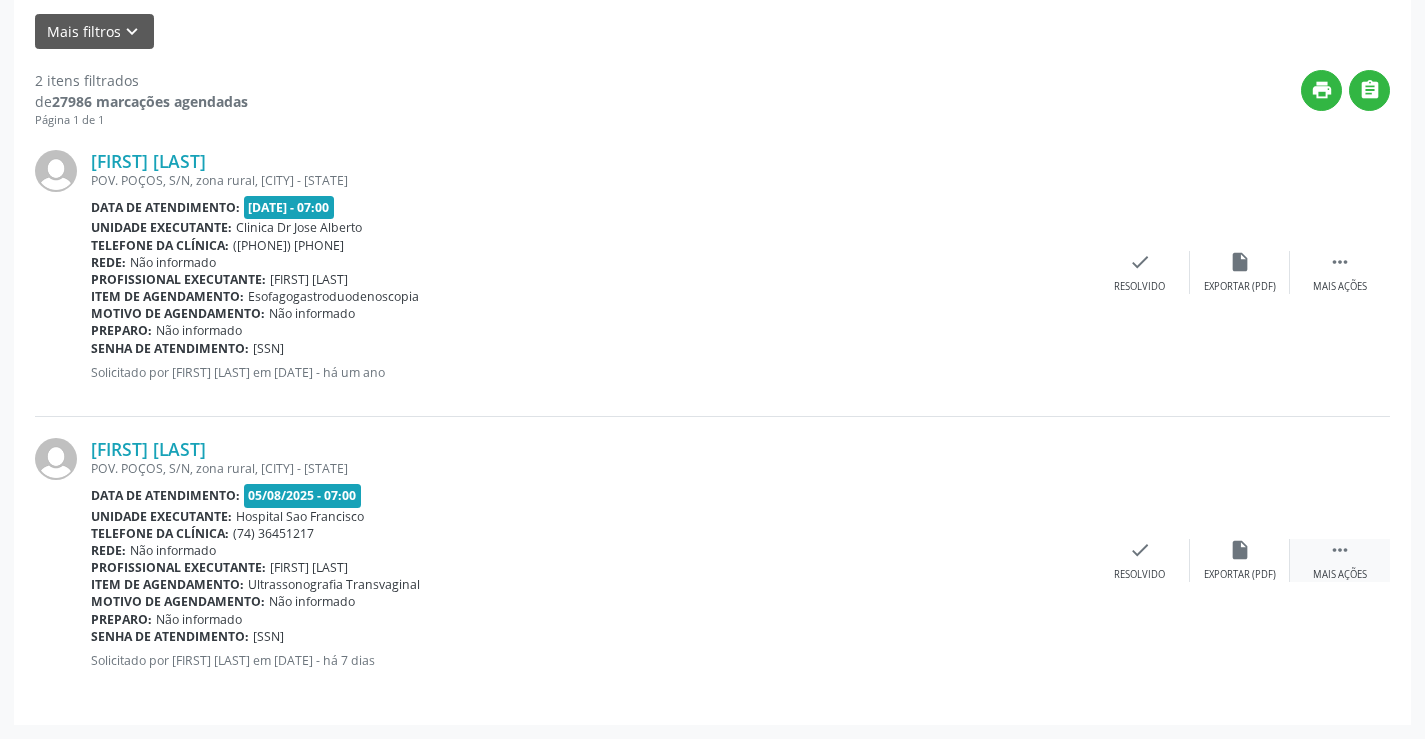 click on "
Mais ações" at bounding box center [1340, 560] 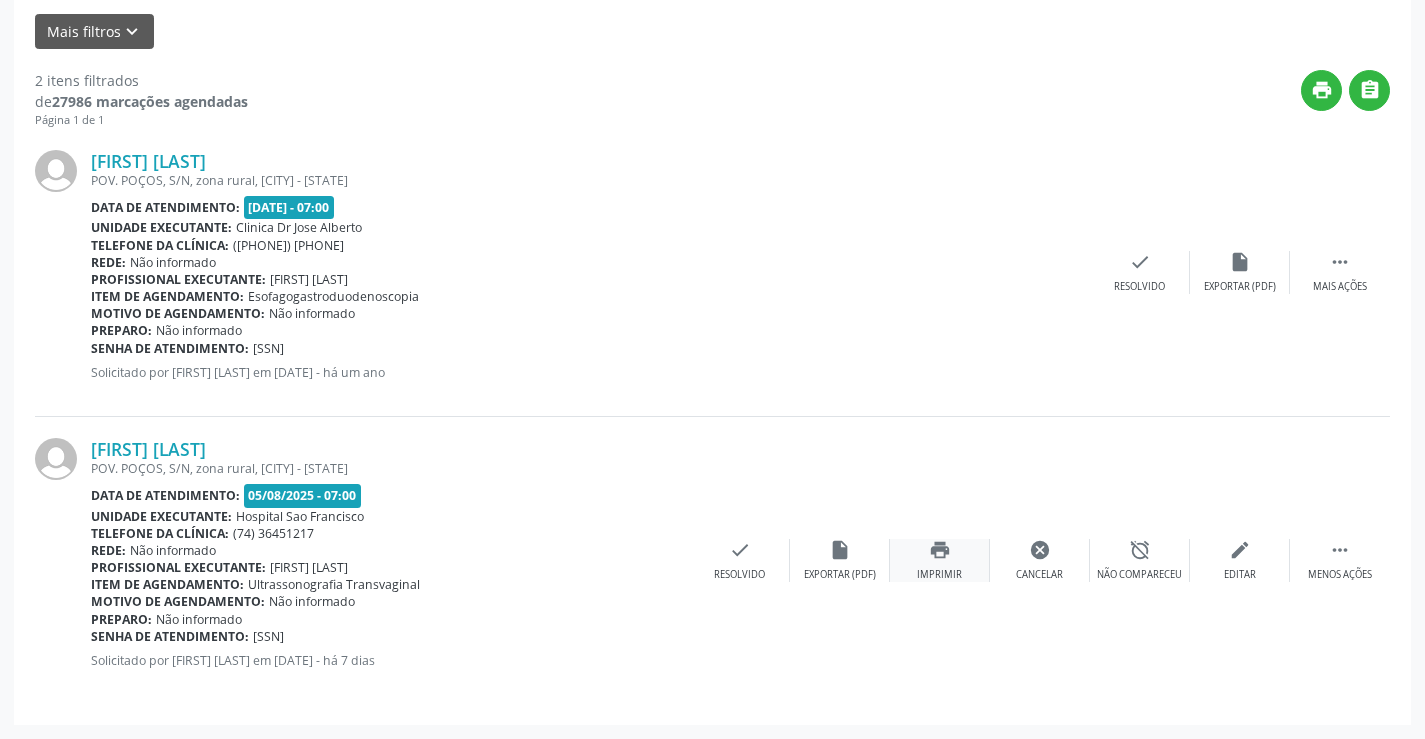 click on "print
Imprimir" at bounding box center (940, 560) 